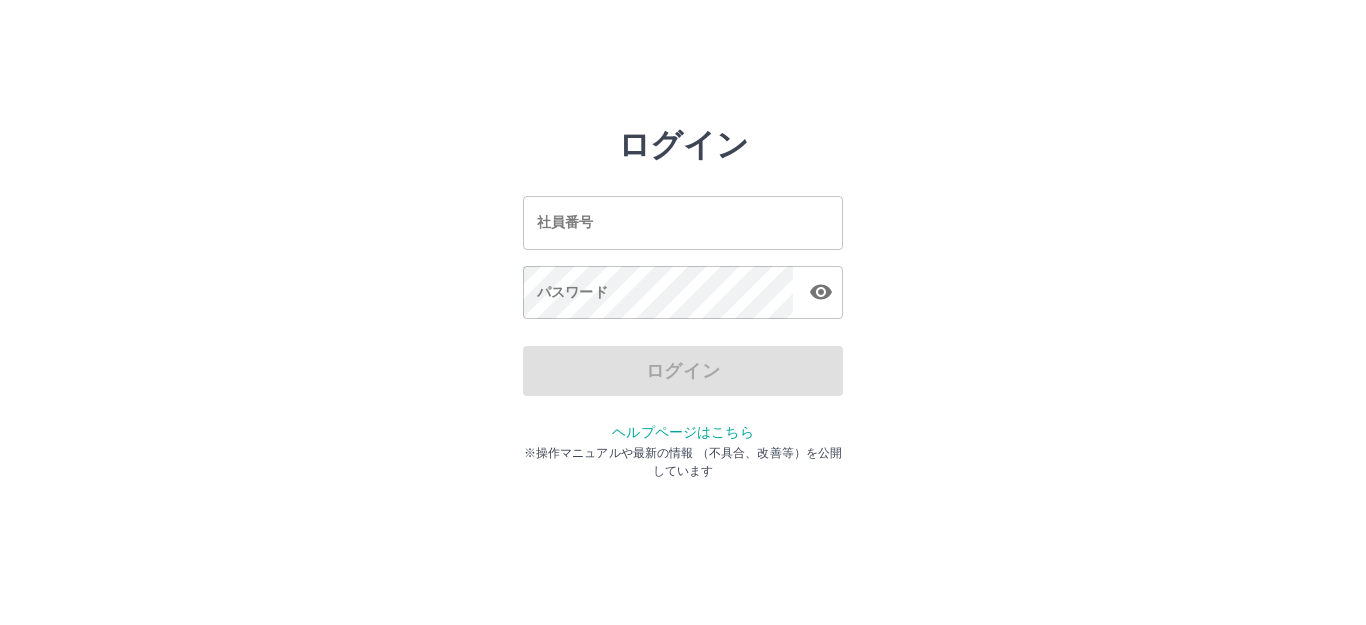 scroll, scrollTop: 0, scrollLeft: 0, axis: both 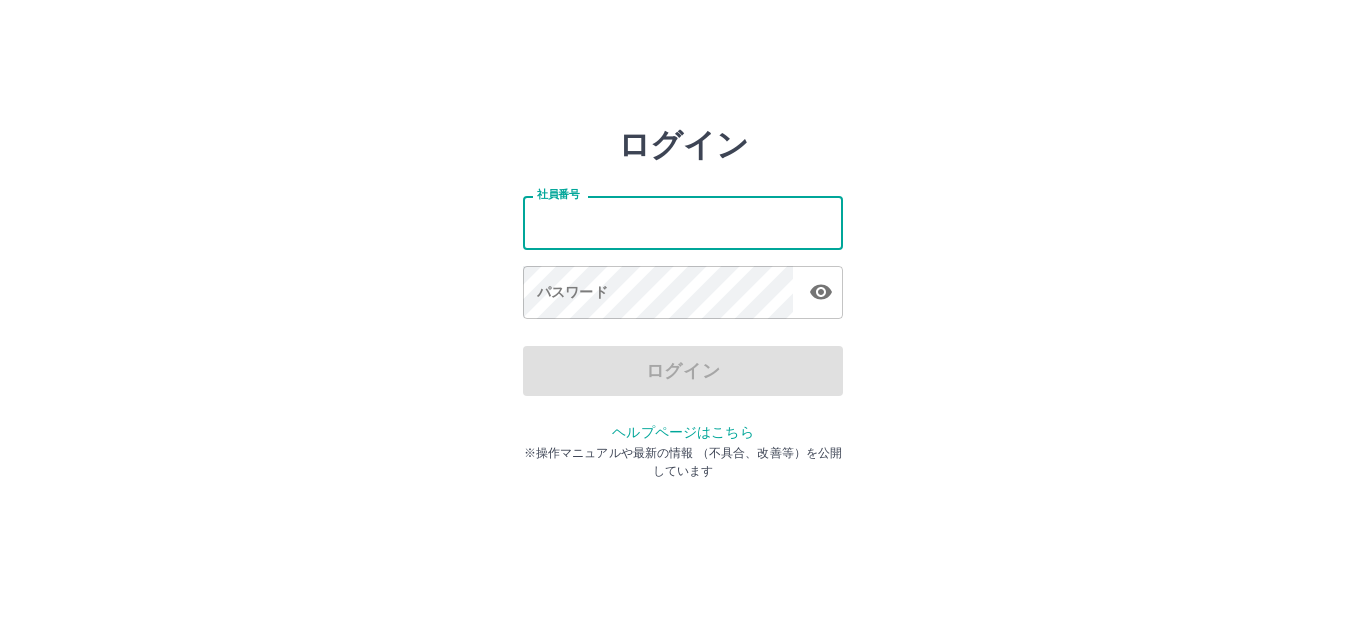 click on "社員番号" at bounding box center (683, 222) 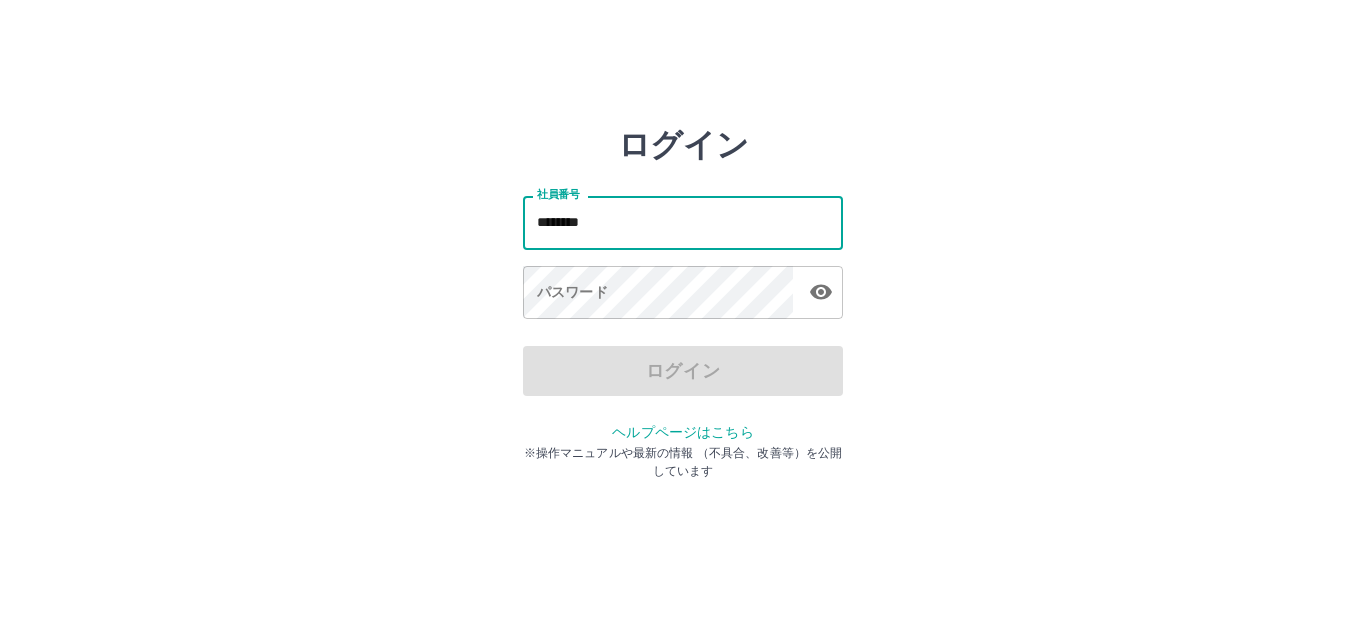 click on "********" at bounding box center (683, 222) 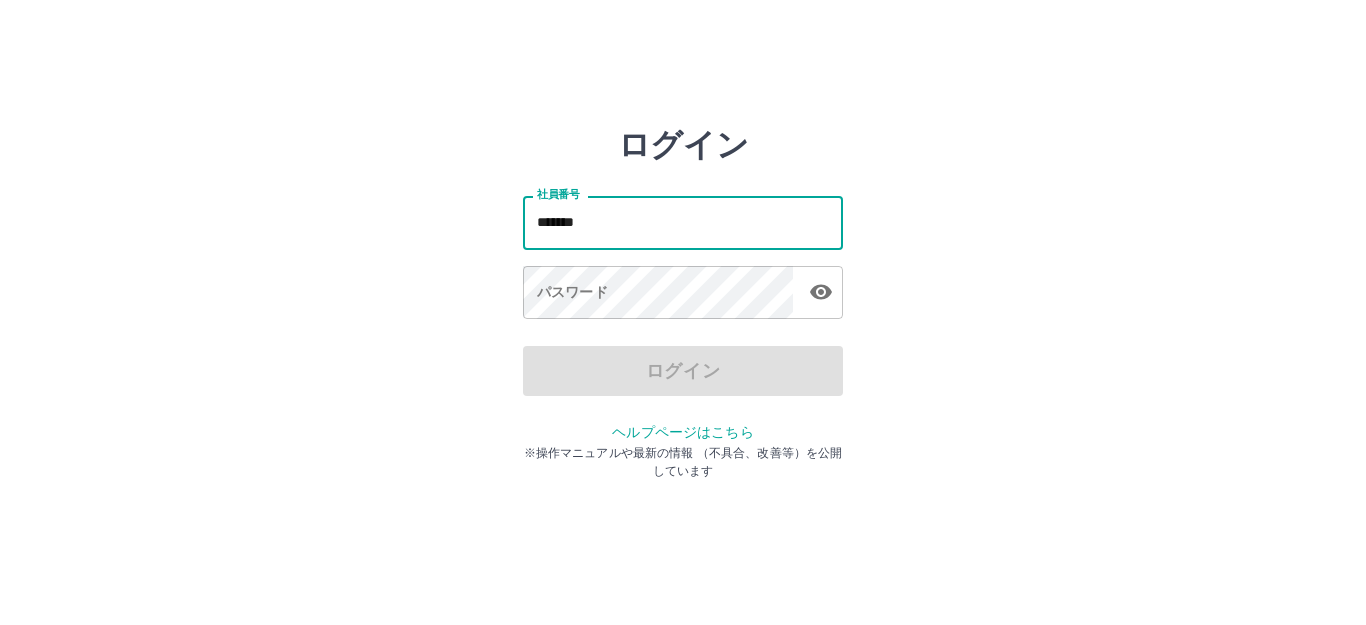 type on "*******" 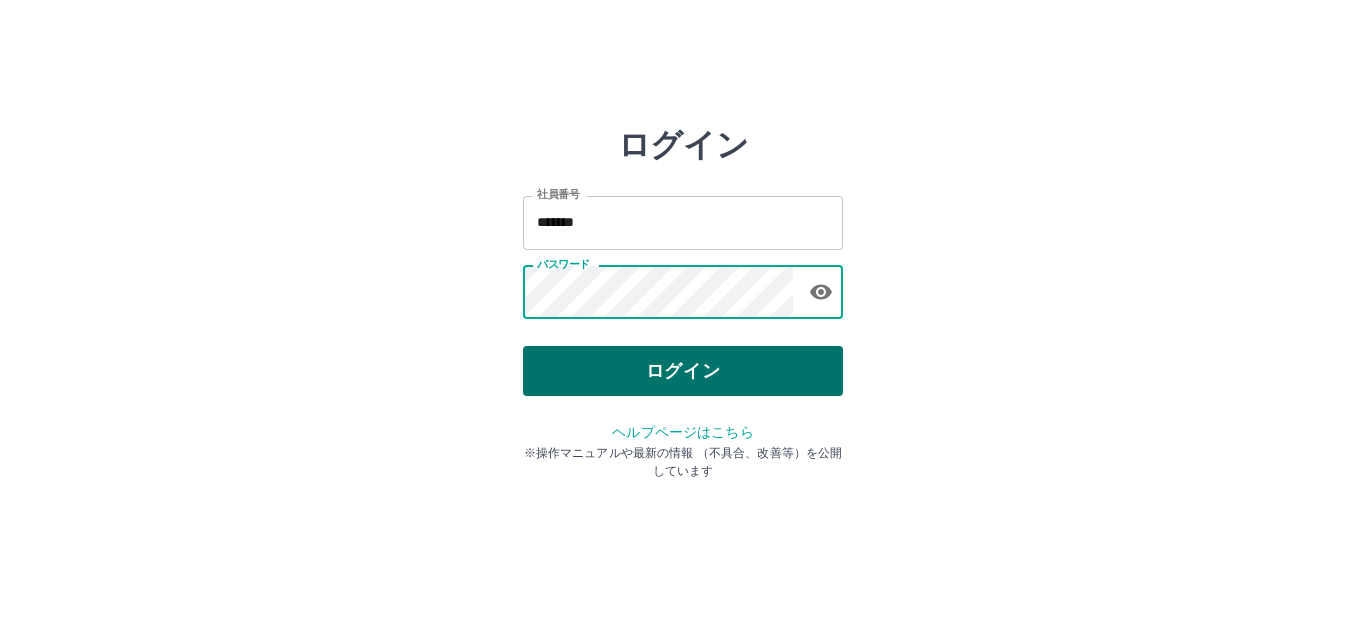 click on "ログイン" at bounding box center (683, 371) 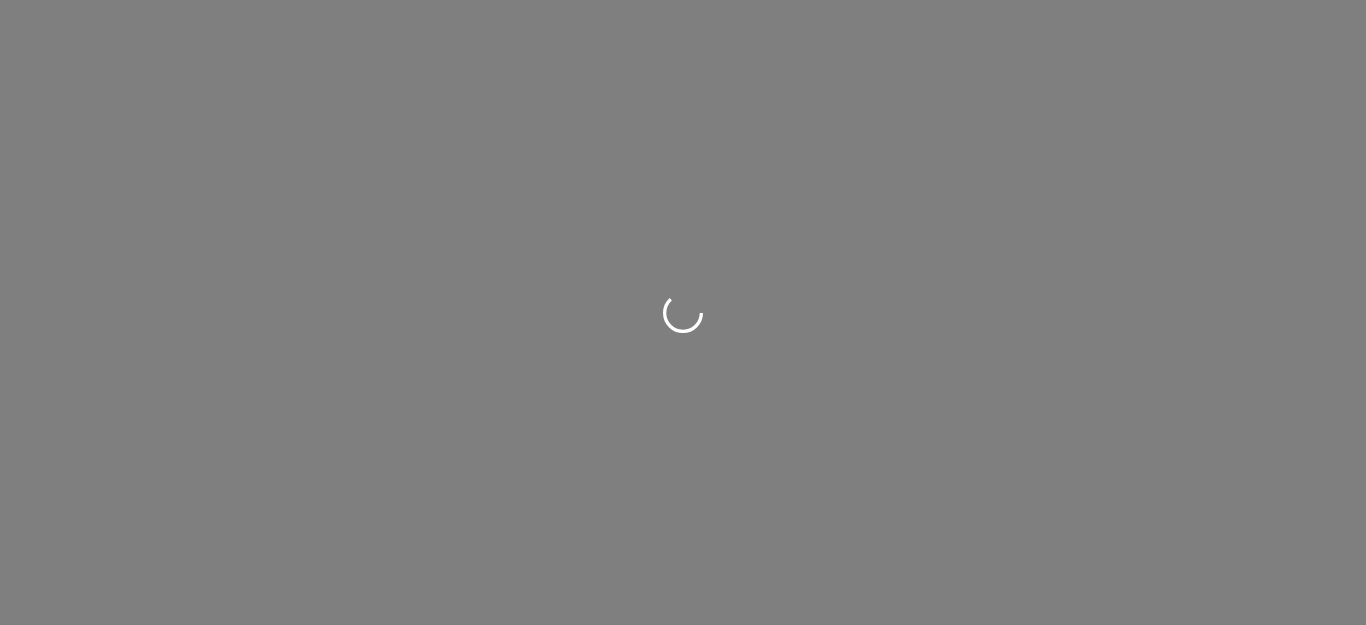 scroll, scrollTop: 0, scrollLeft: 0, axis: both 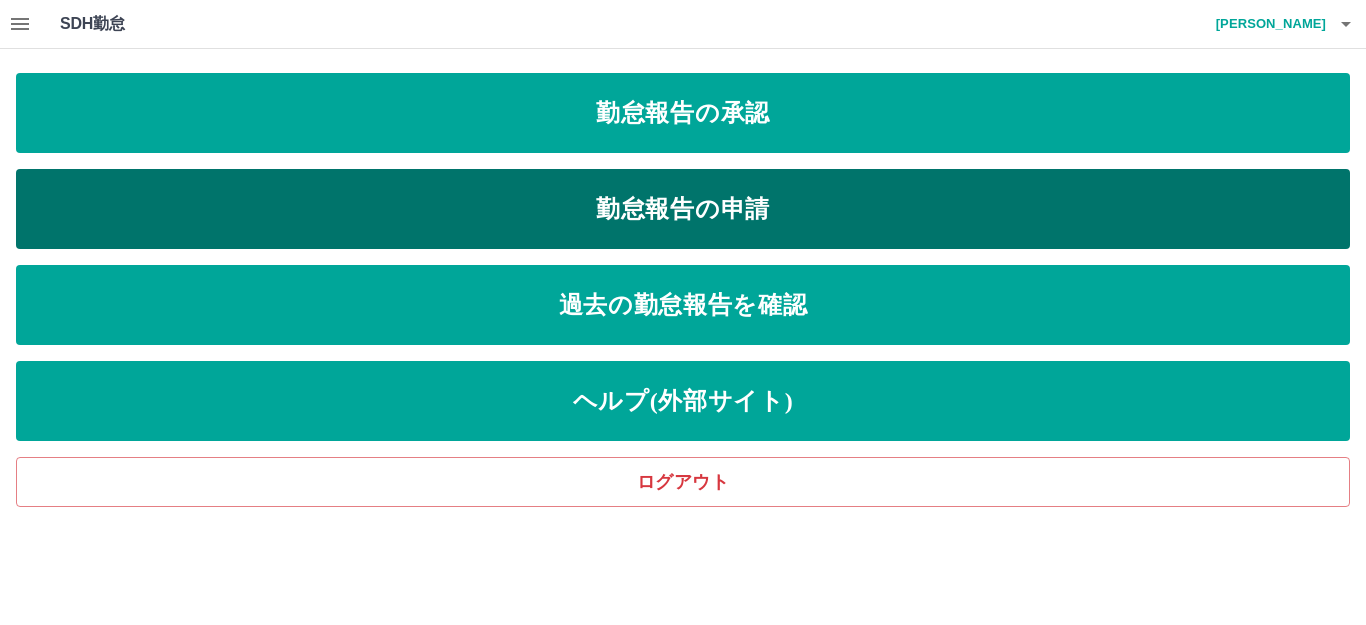 click on "勤怠報告の申請" at bounding box center [683, 209] 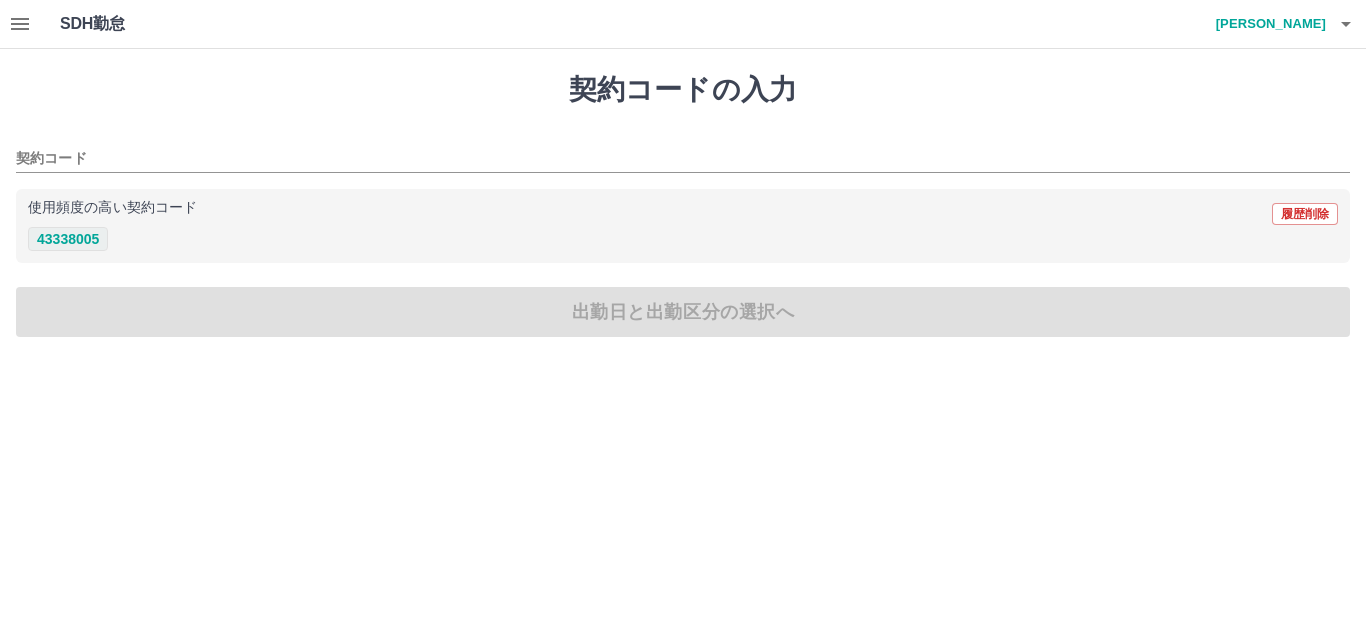 click on "43338005" at bounding box center [68, 239] 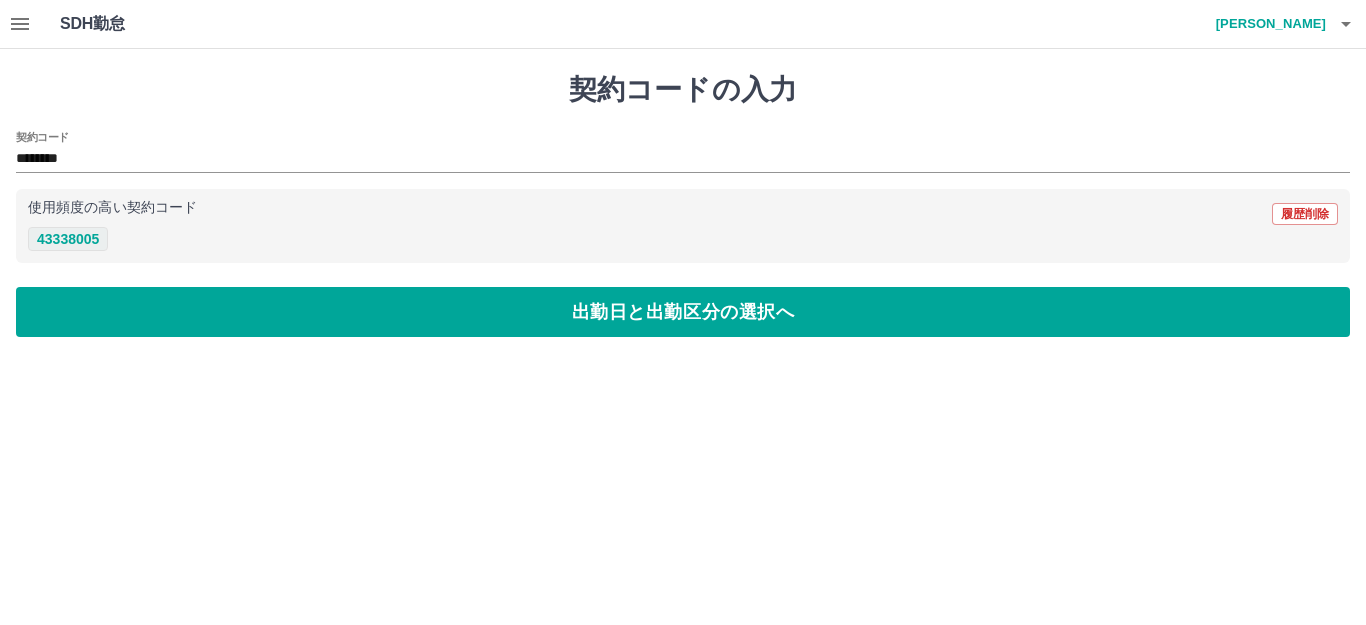 type on "********" 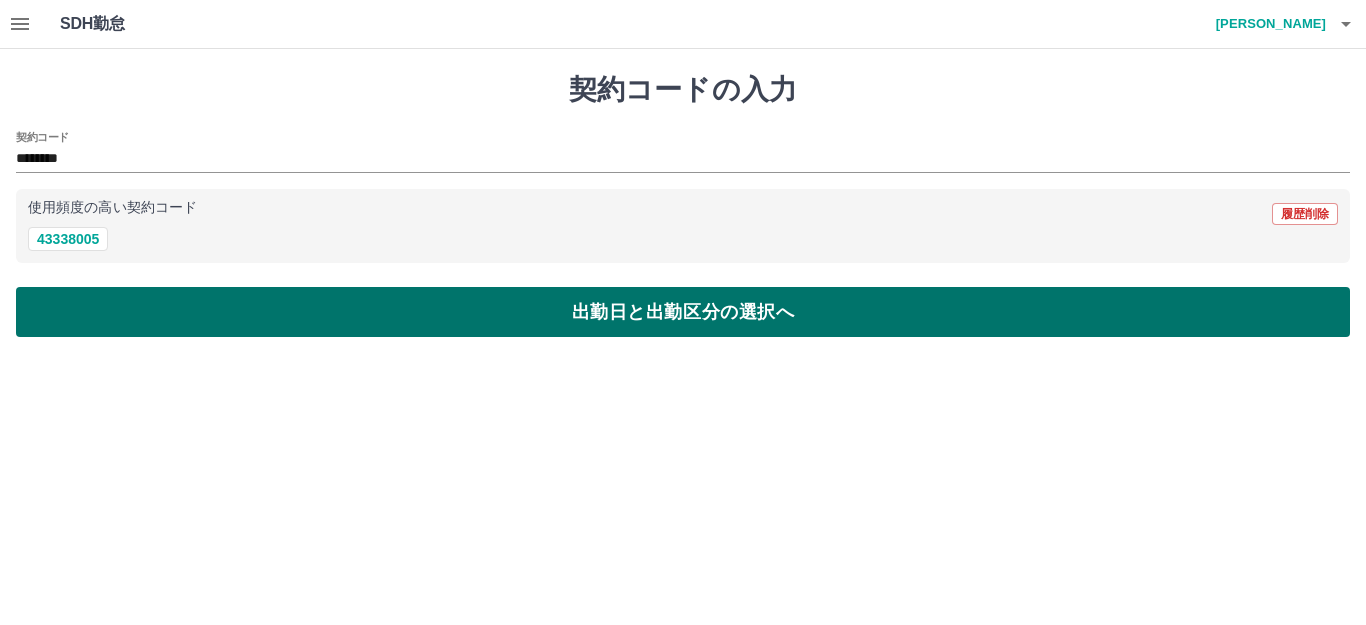 click on "出勤日と出勤区分の選択へ" at bounding box center [683, 312] 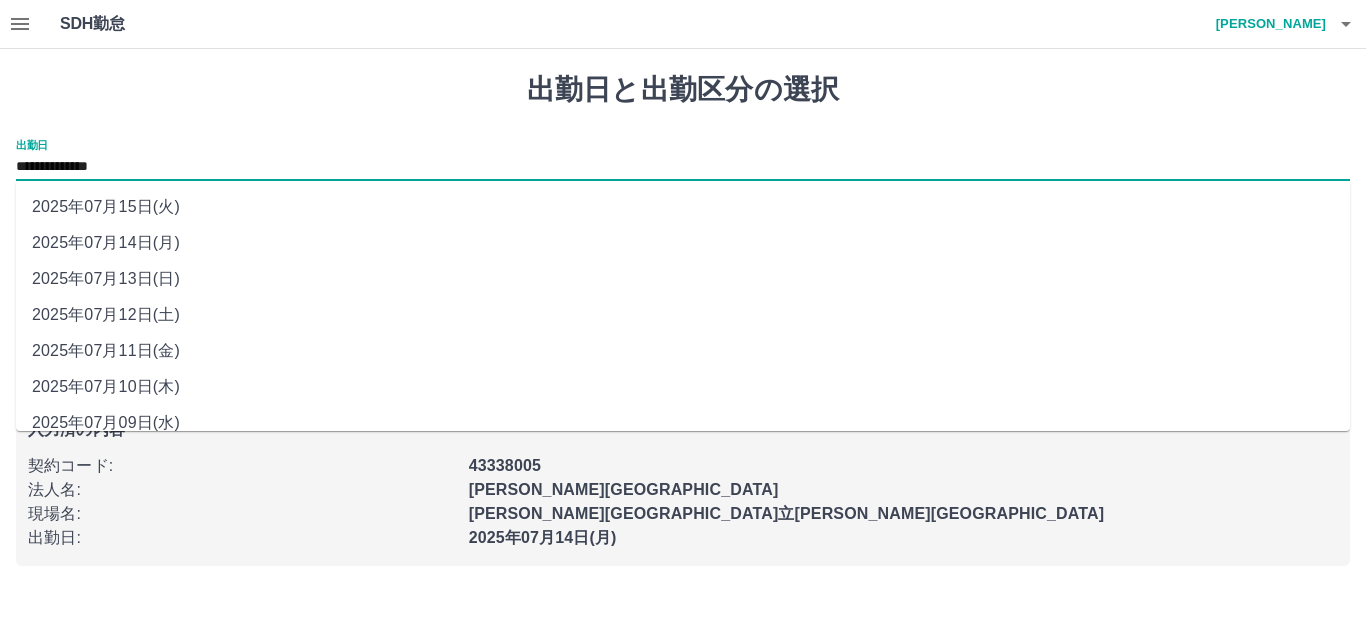 click on "**********" at bounding box center [683, 167] 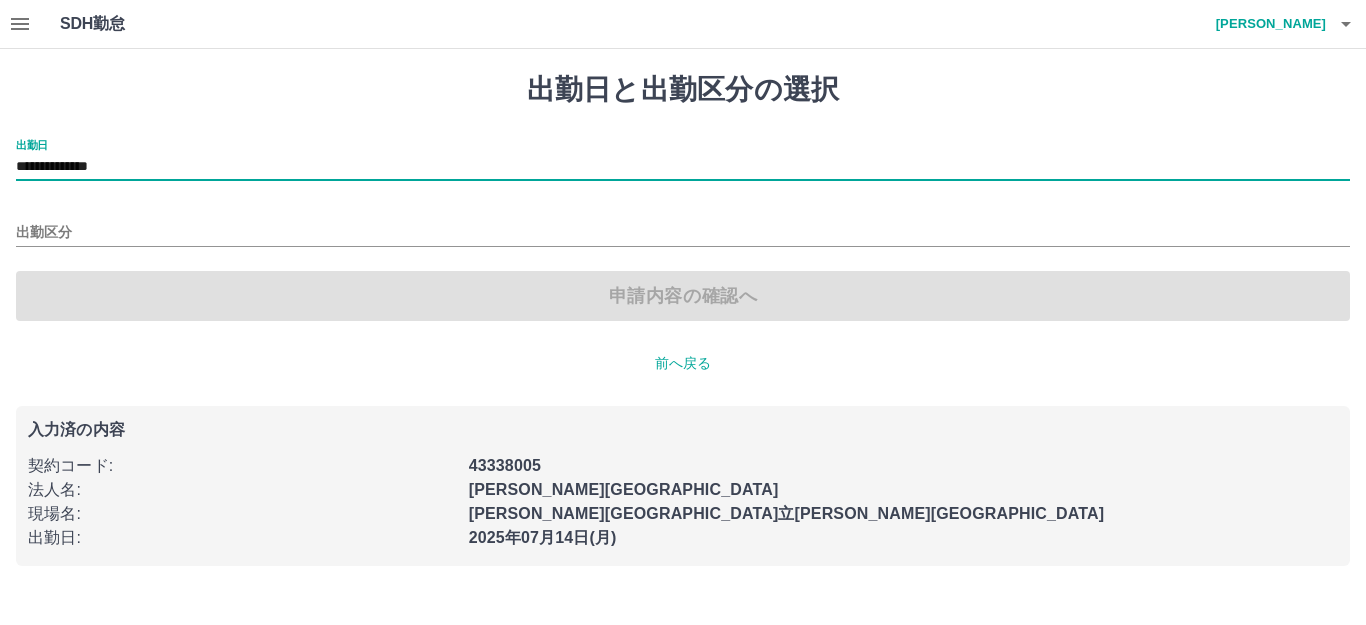 type on "**********" 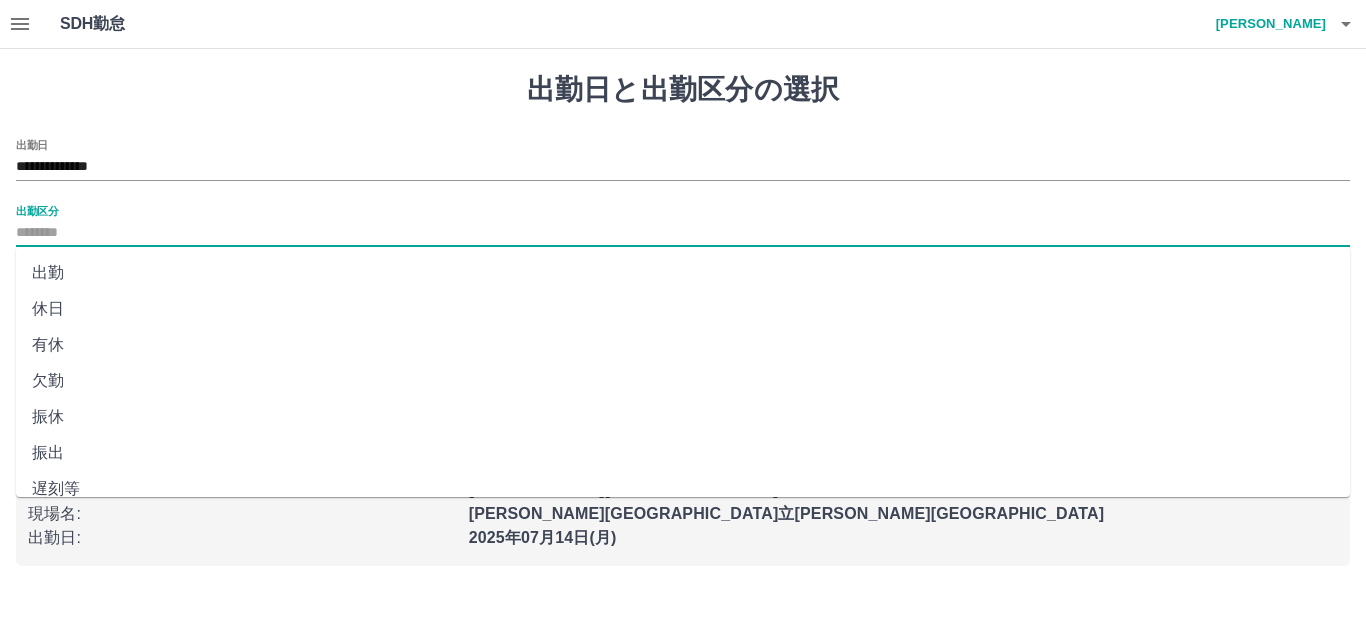 click on "出勤区分" at bounding box center [683, 233] 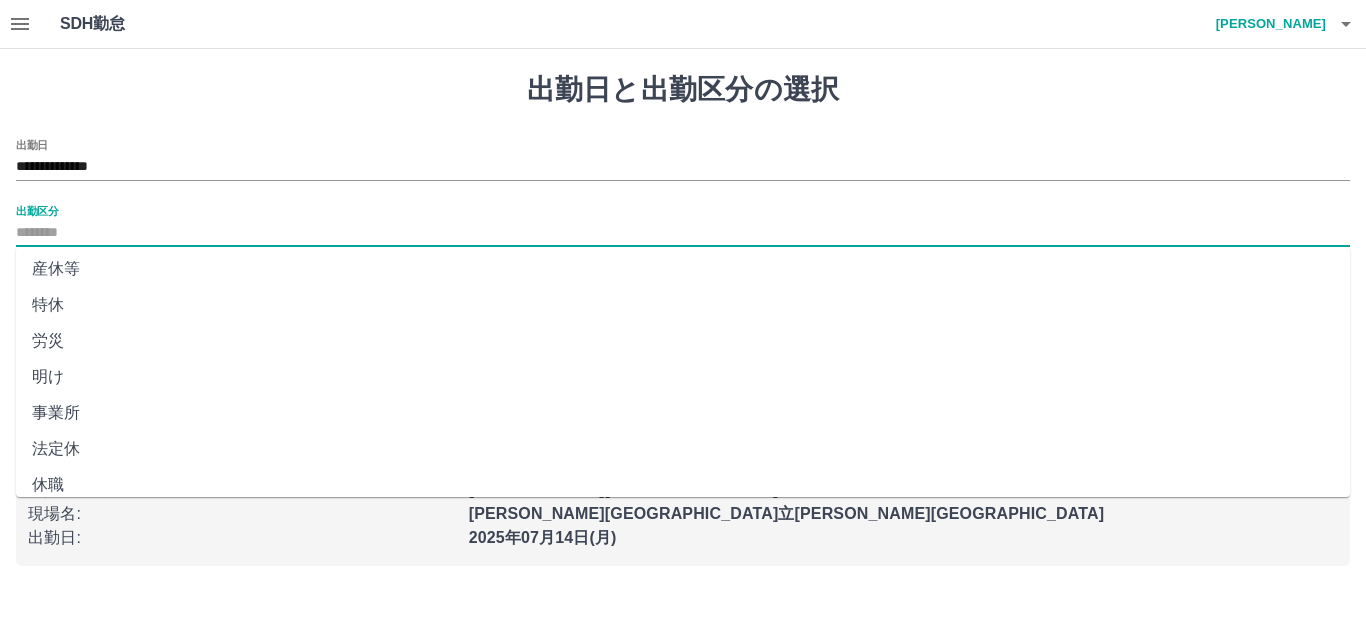 scroll, scrollTop: 414, scrollLeft: 0, axis: vertical 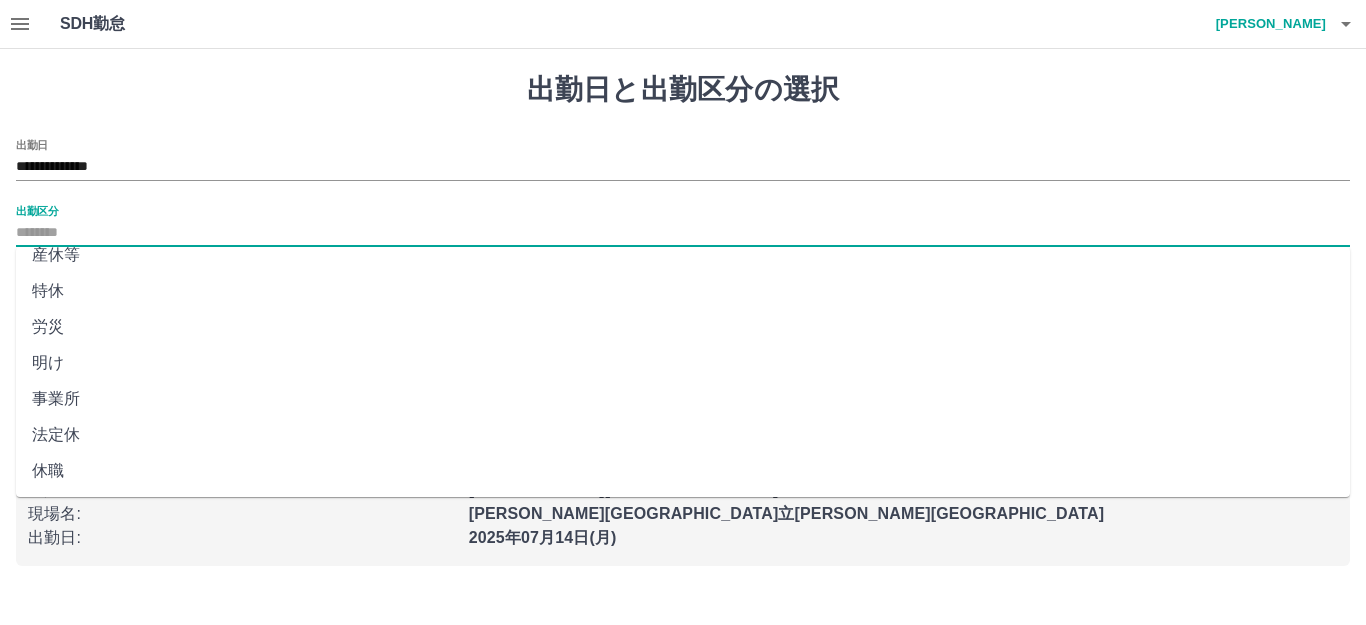 click on "法定休" at bounding box center [683, 435] 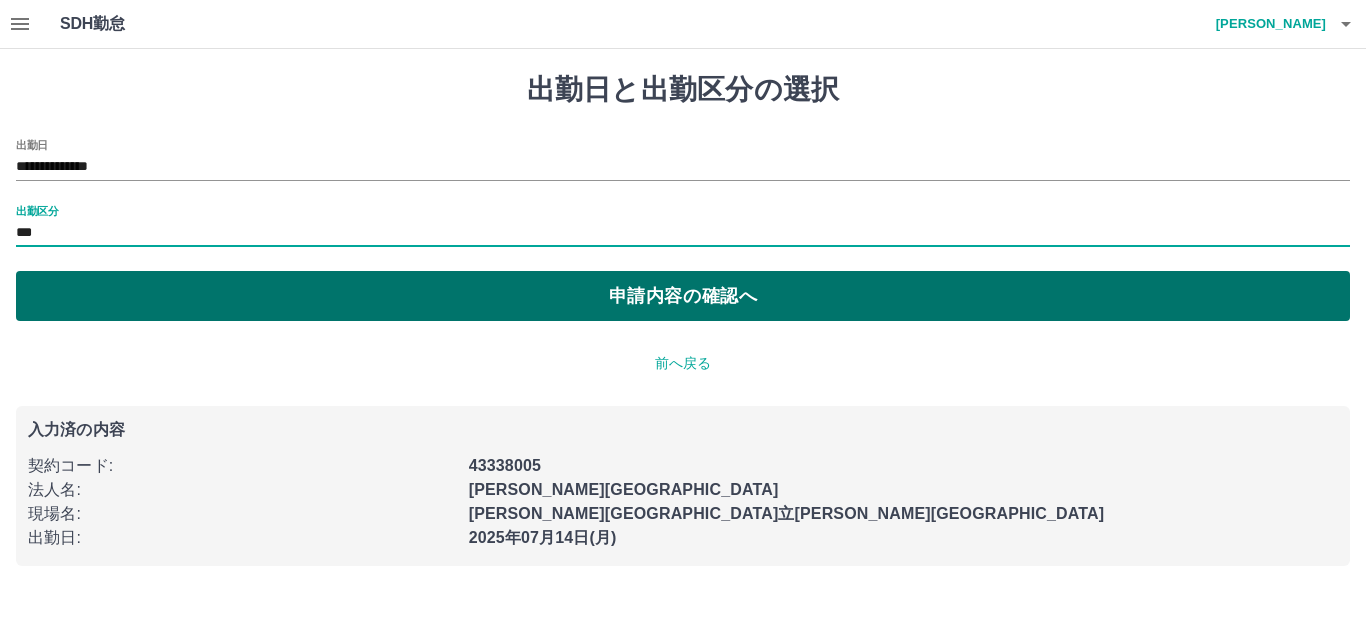 click on "申請内容の確認へ" at bounding box center [683, 296] 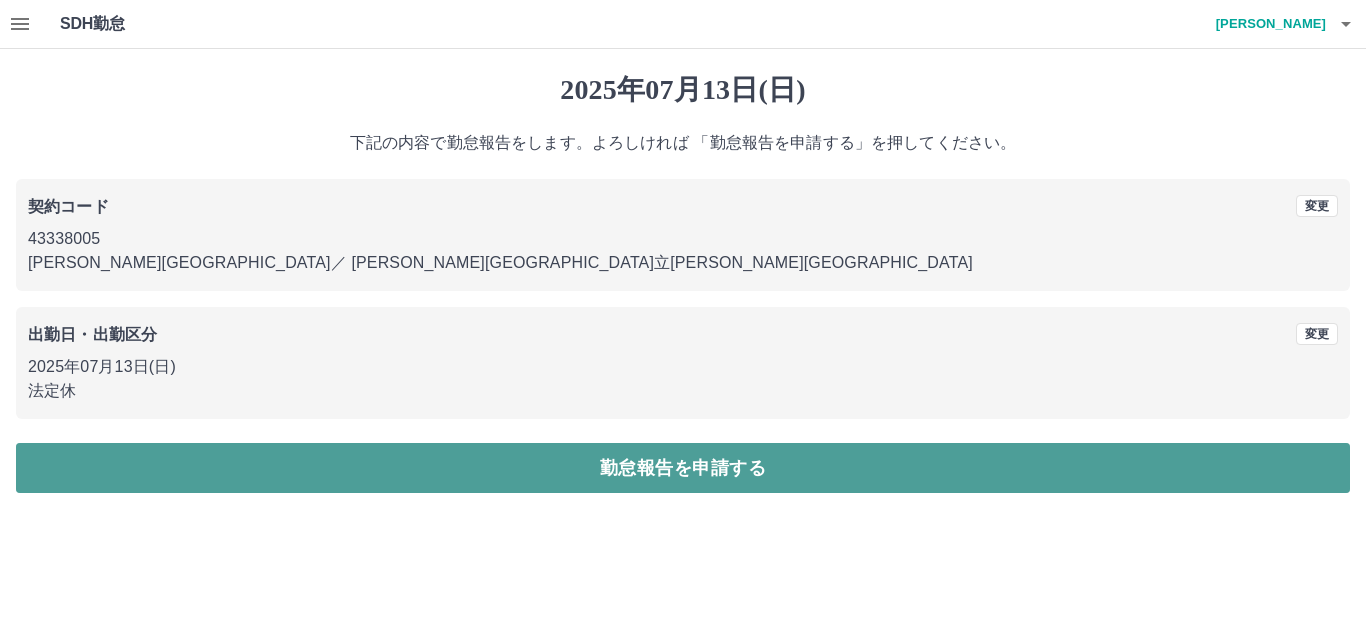 click on "勤怠報告を申請する" at bounding box center (683, 468) 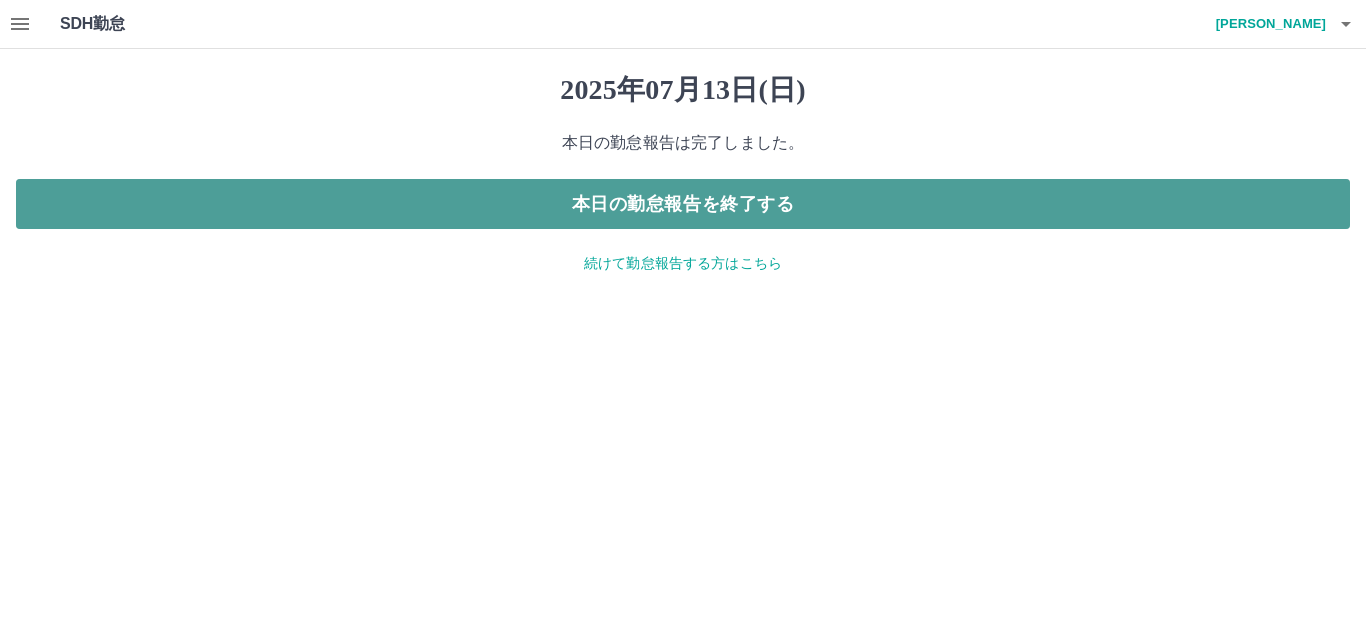click on "本日の勤怠報告を終了する" at bounding box center [683, 204] 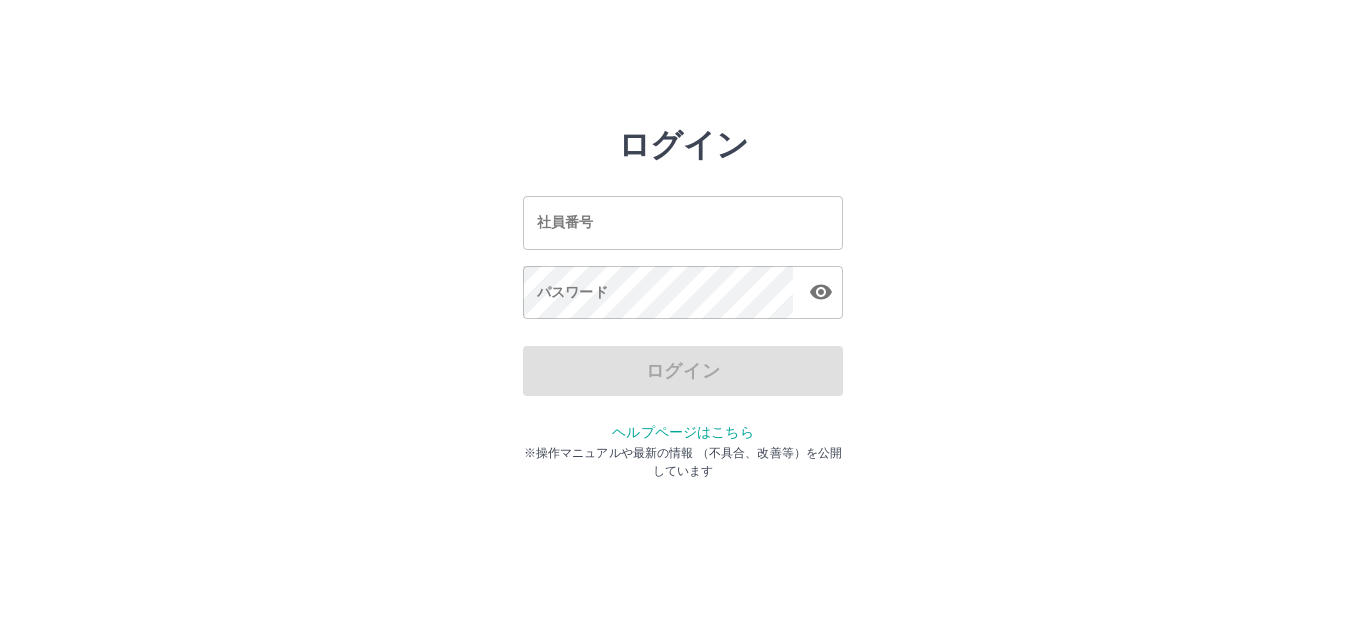 scroll, scrollTop: 0, scrollLeft: 0, axis: both 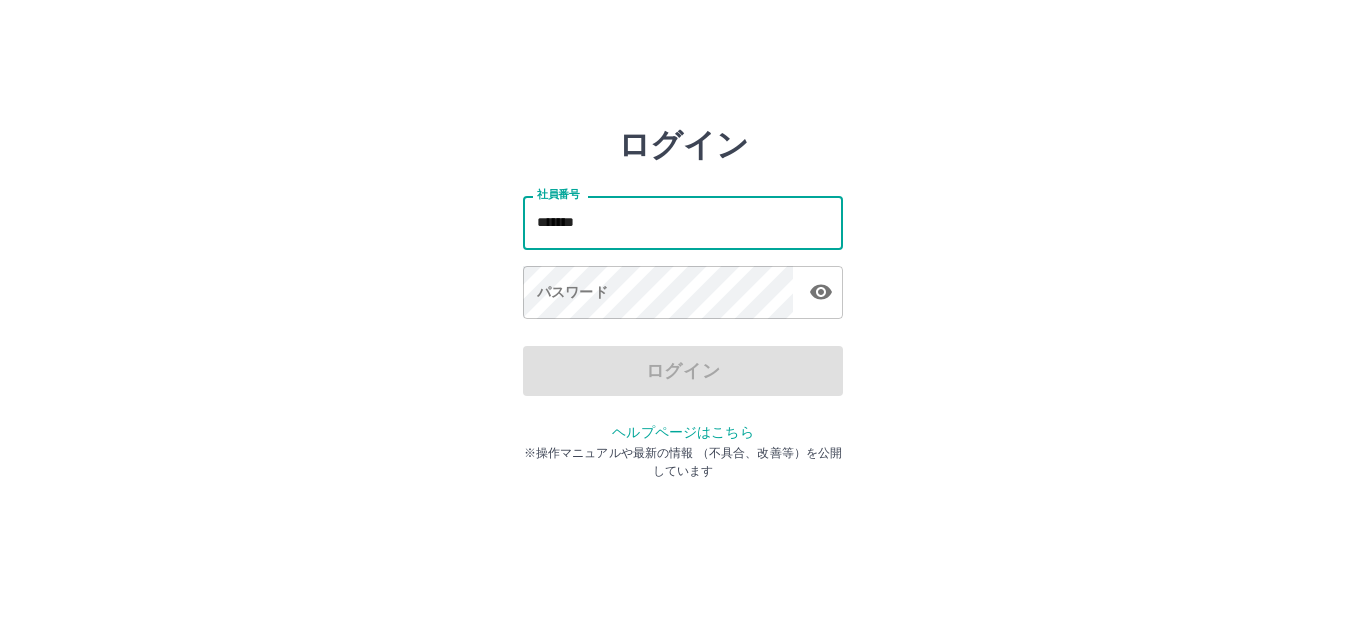 type on "*******" 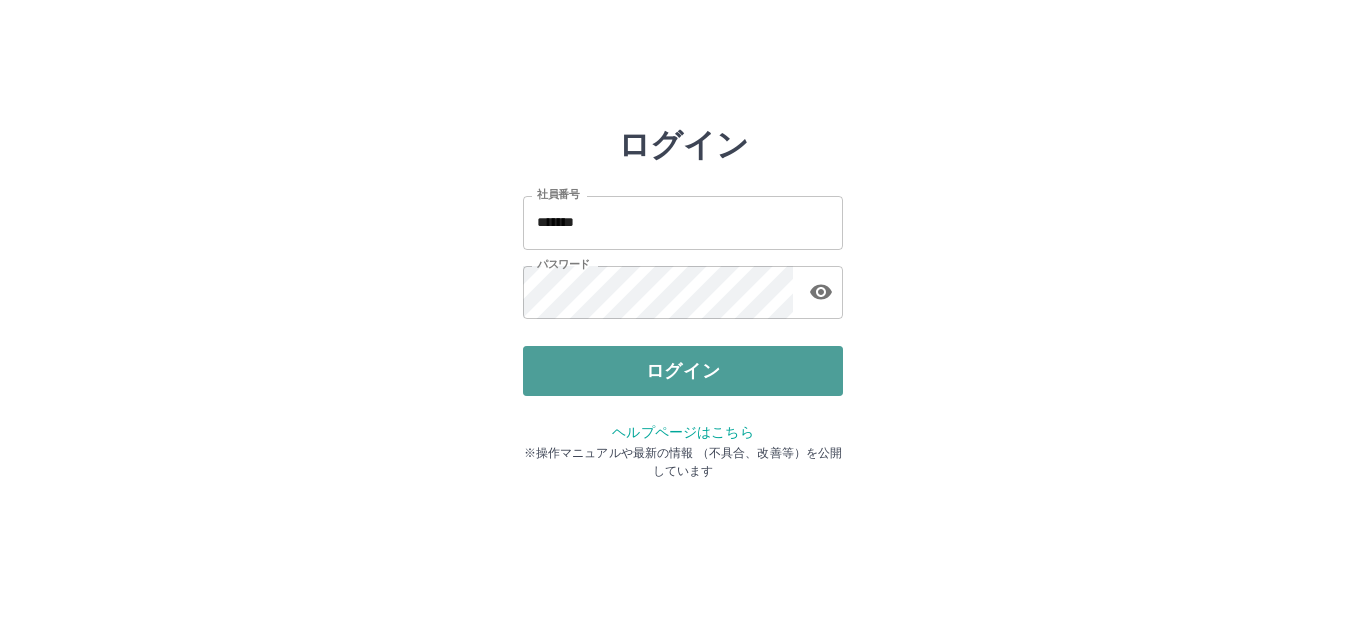 click on "ログイン" at bounding box center [683, 371] 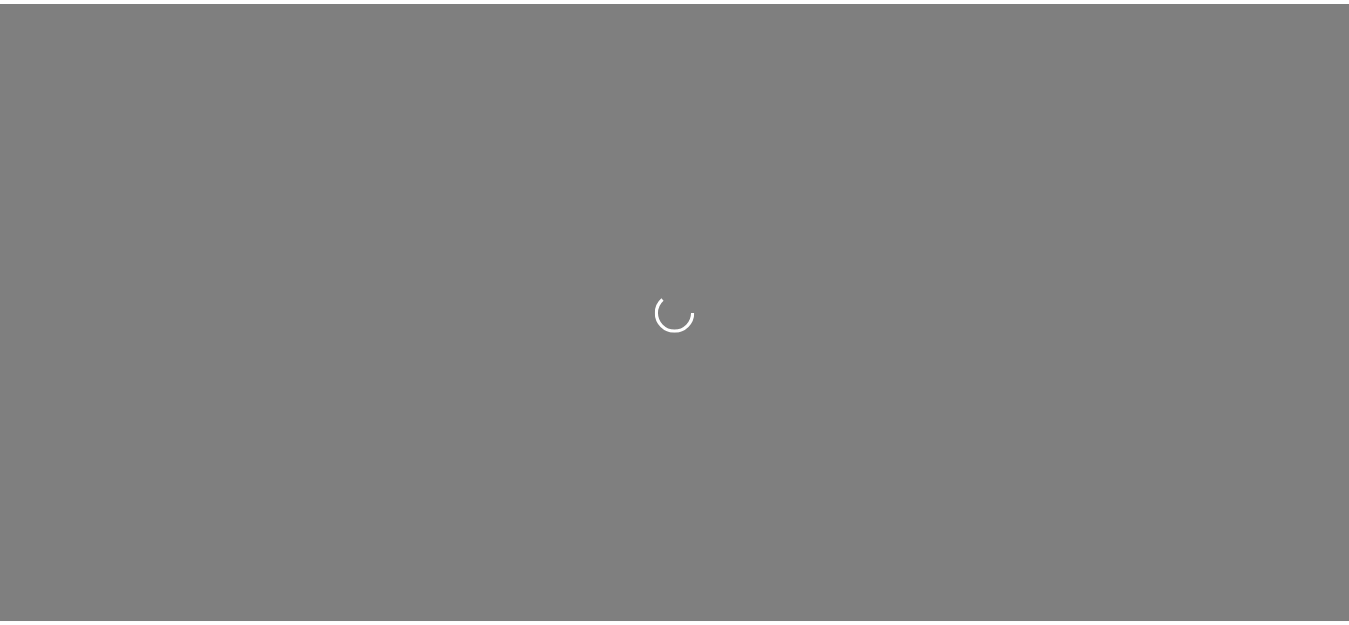 scroll, scrollTop: 0, scrollLeft: 0, axis: both 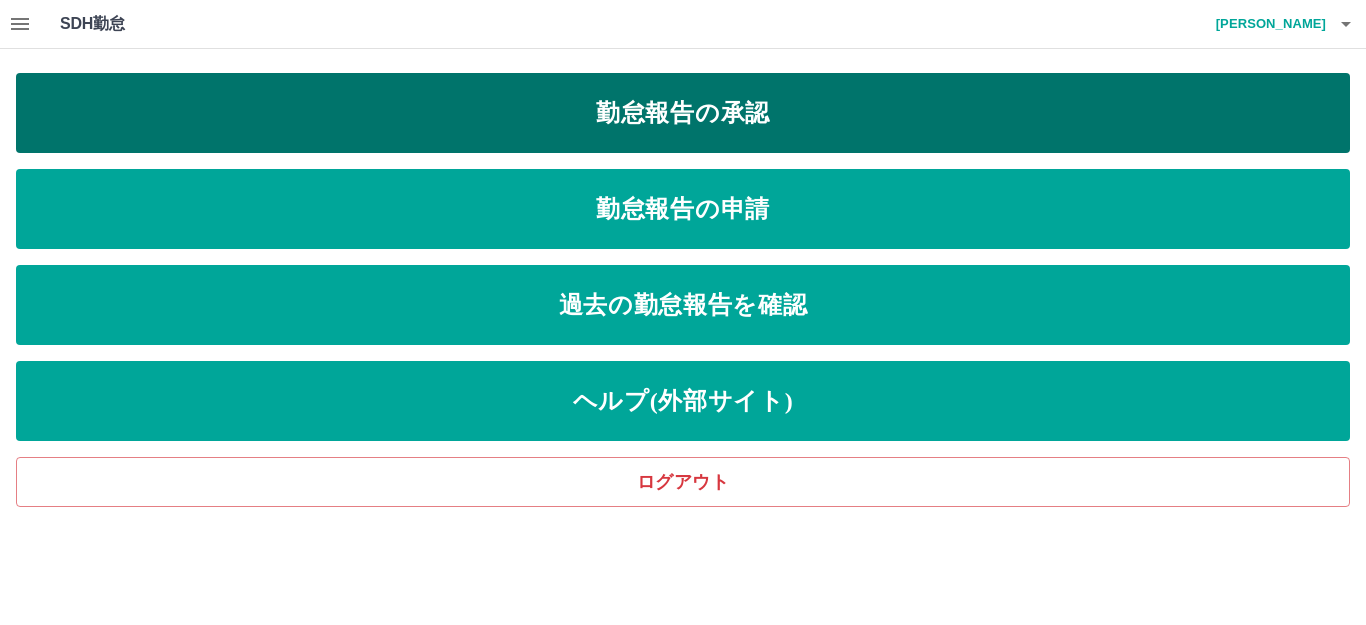 click on "勤怠報告の承認" at bounding box center [683, 113] 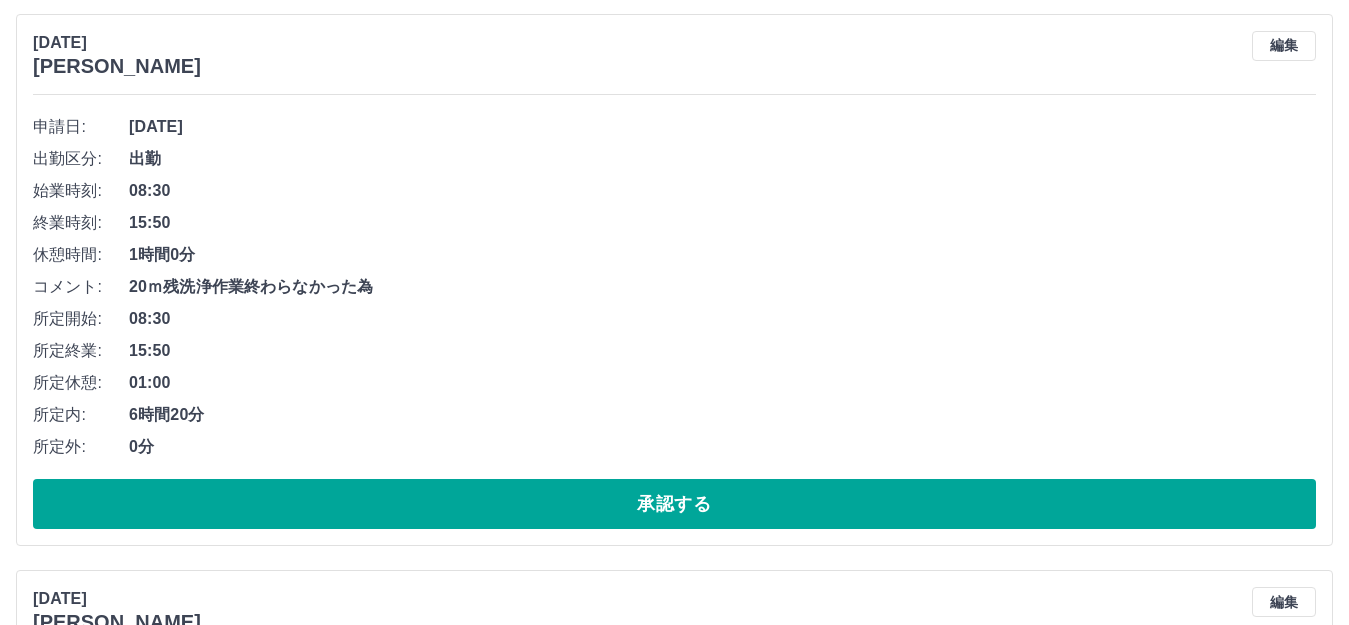 scroll, scrollTop: 200, scrollLeft: 0, axis: vertical 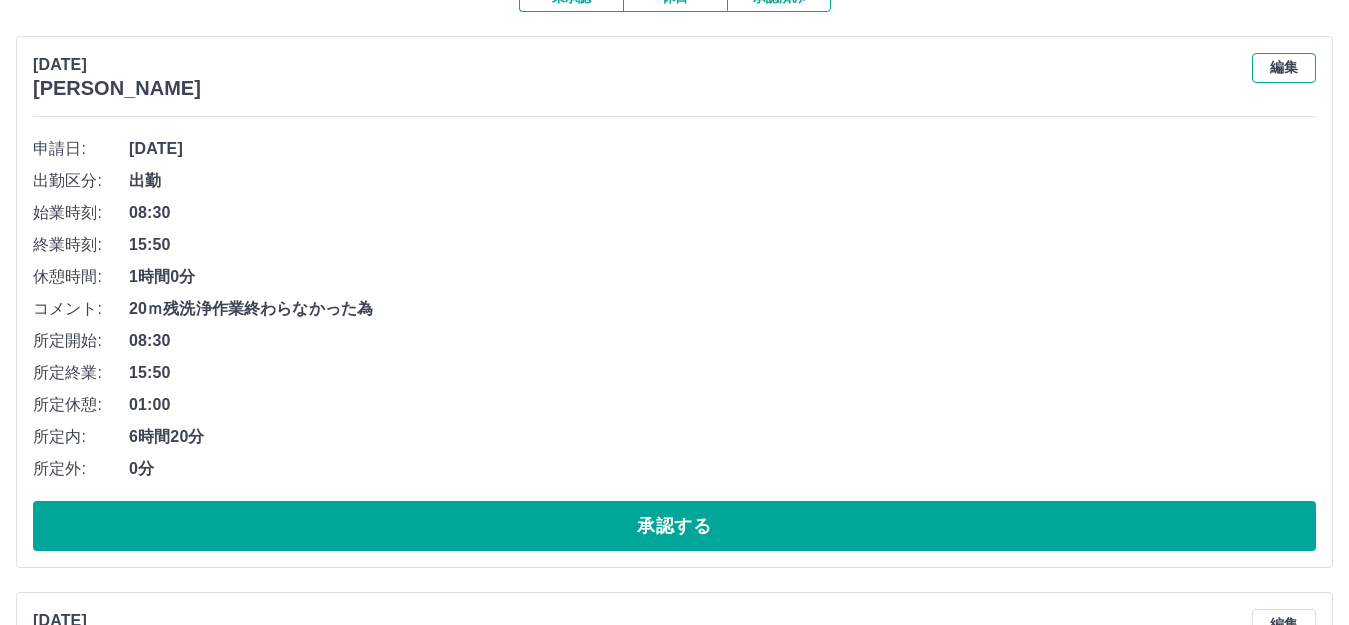 click on "編集" at bounding box center [1284, 68] 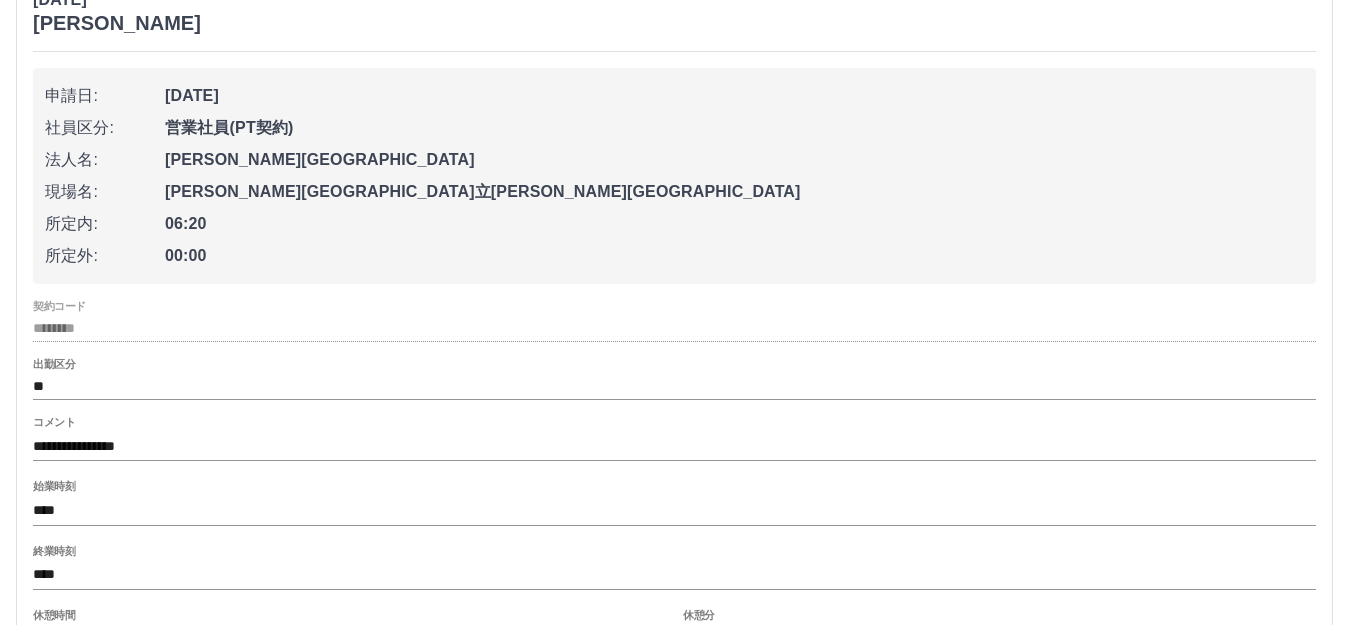 scroll, scrollTop: 300, scrollLeft: 0, axis: vertical 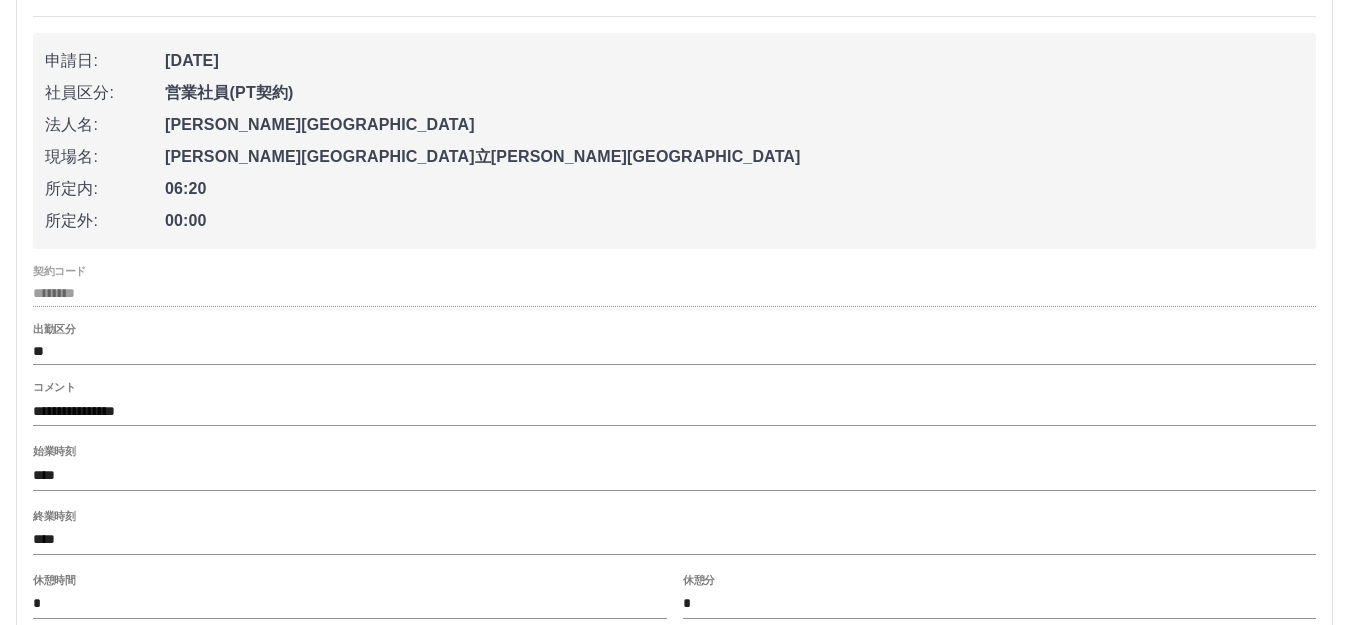 click on "**********" at bounding box center [674, 411] 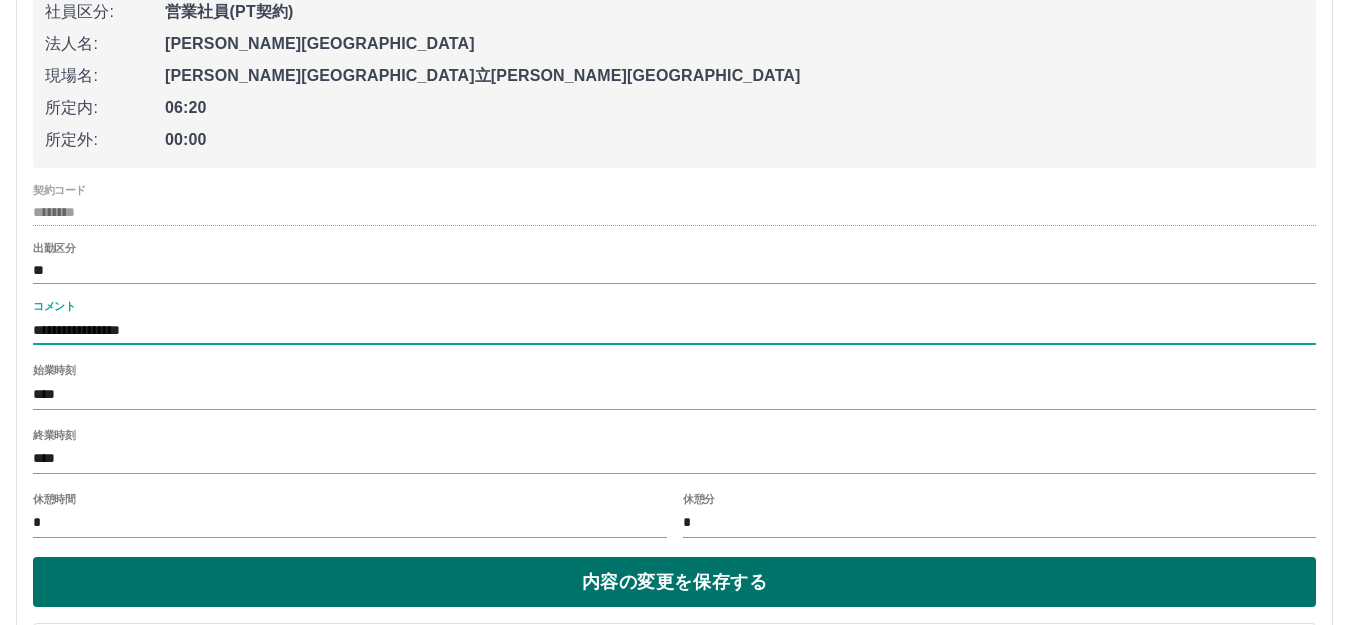 scroll, scrollTop: 500, scrollLeft: 0, axis: vertical 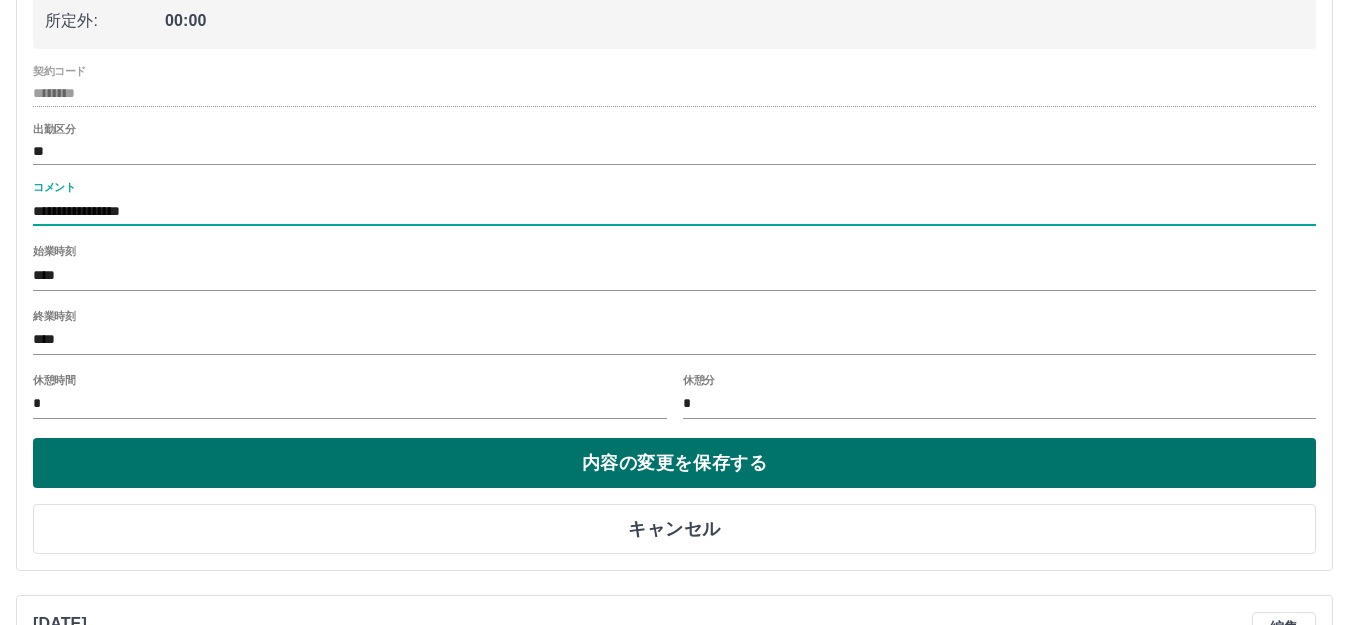 type on "**********" 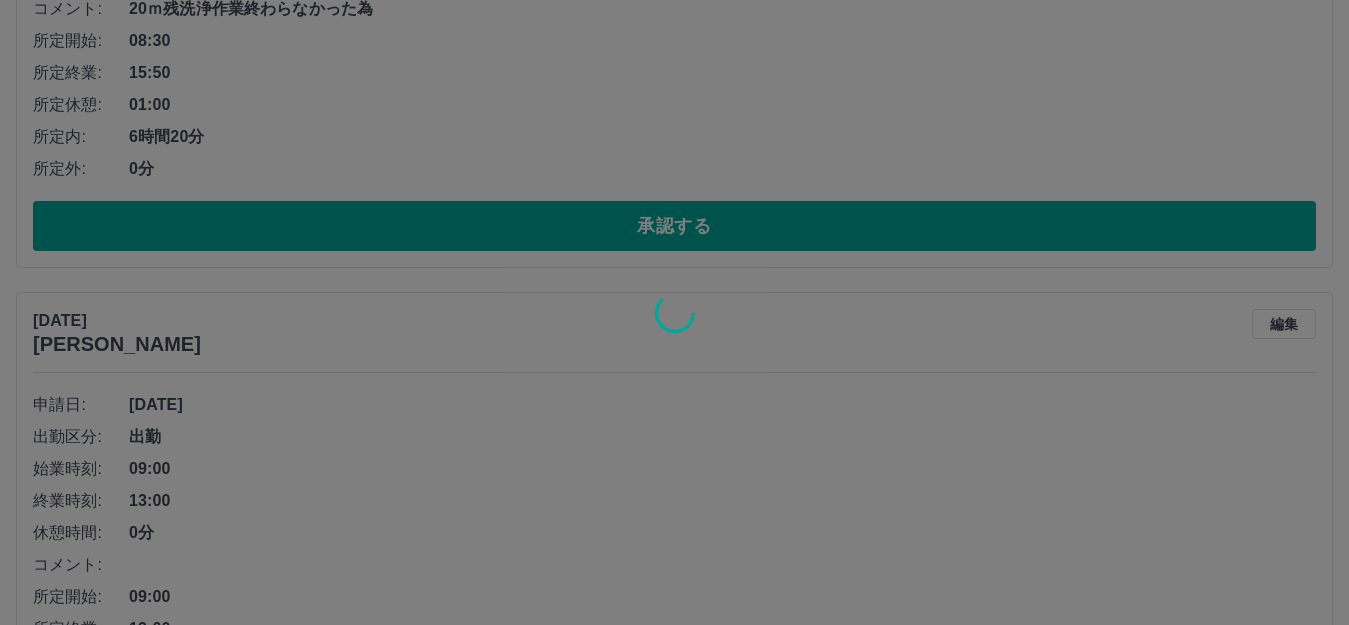 click at bounding box center [674, 312] 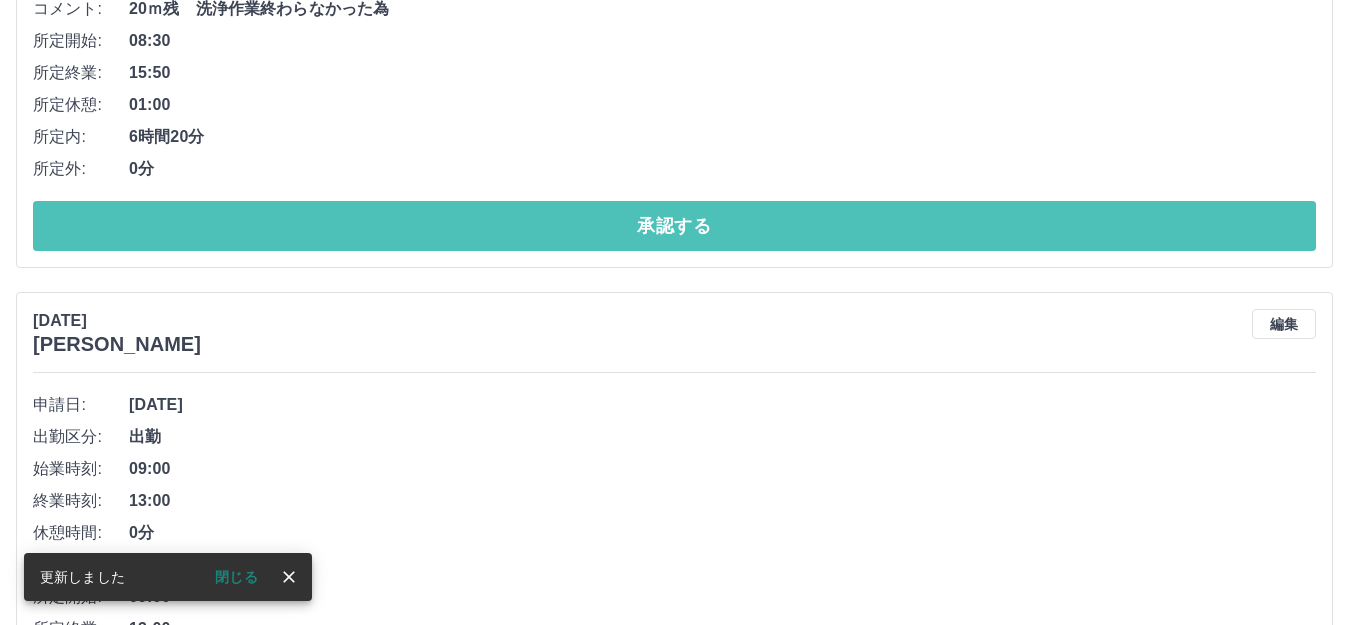click on "承認する" at bounding box center (674, 226) 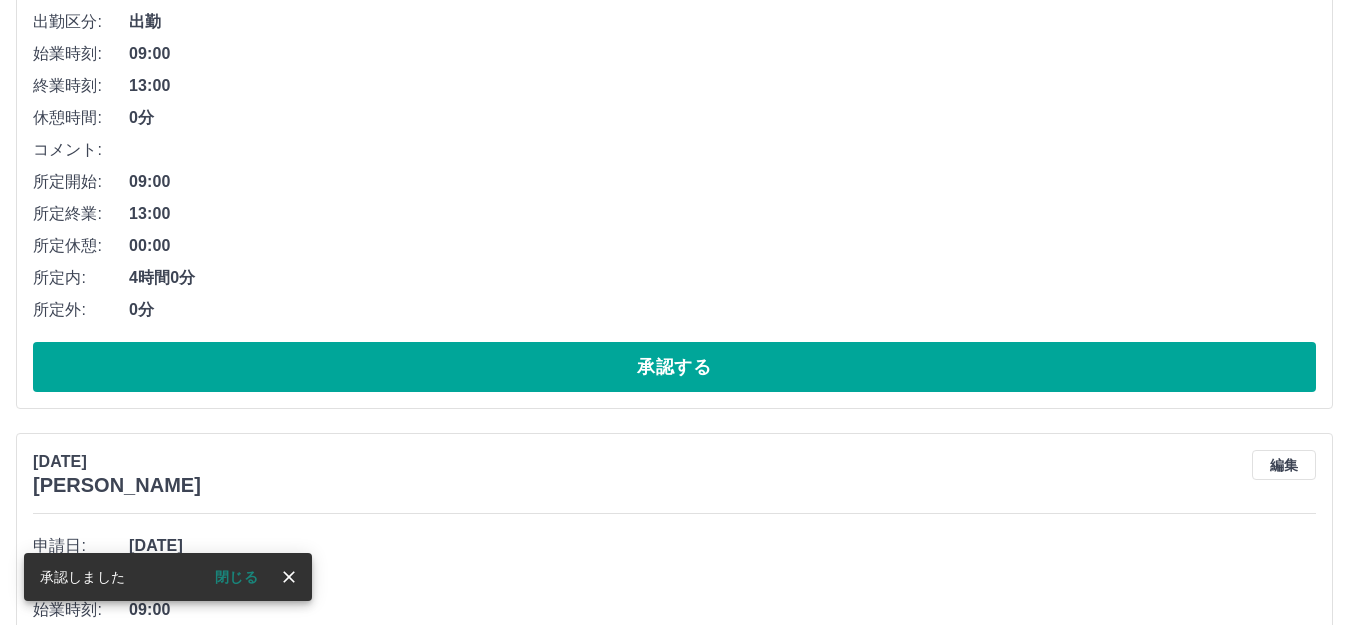 scroll, scrollTop: 400, scrollLeft: 0, axis: vertical 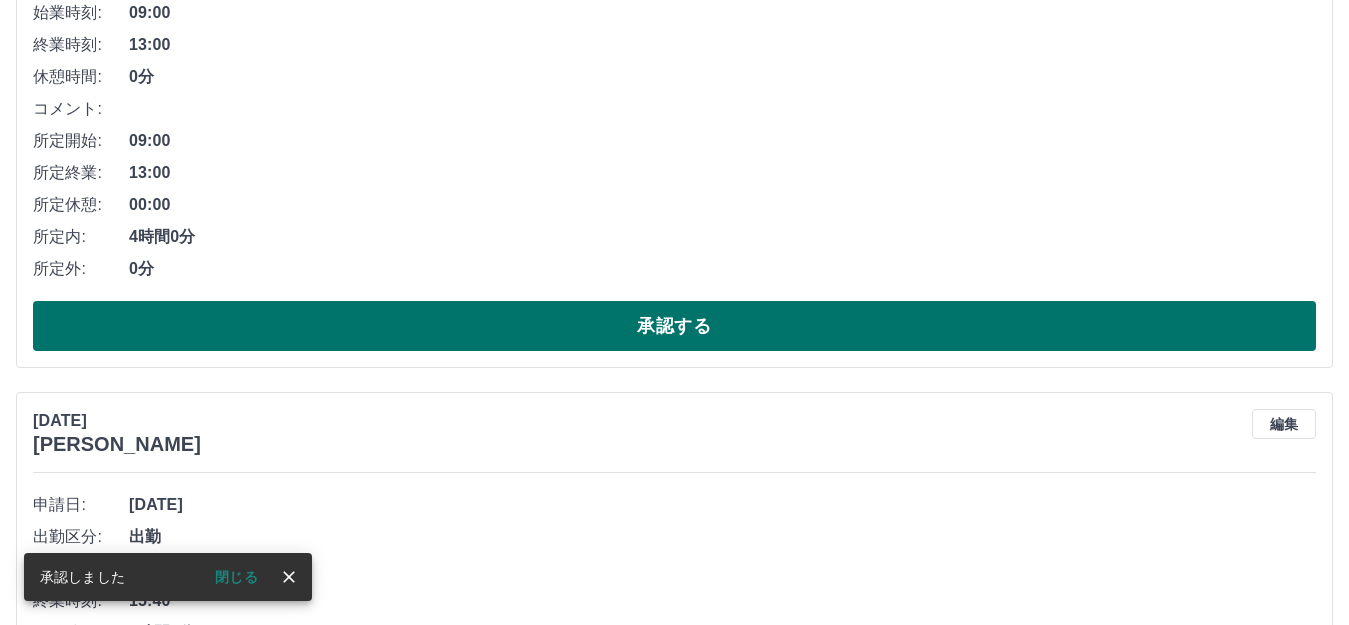 click on "承認する" at bounding box center [674, 326] 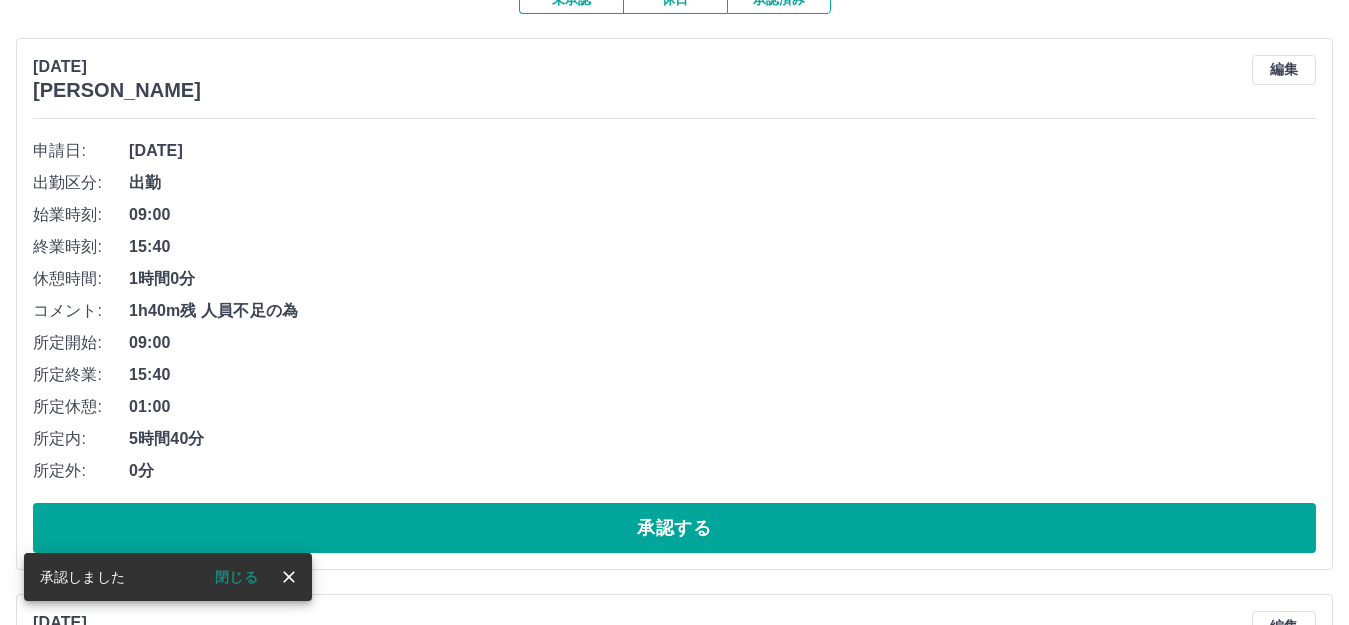 scroll, scrollTop: 200, scrollLeft: 0, axis: vertical 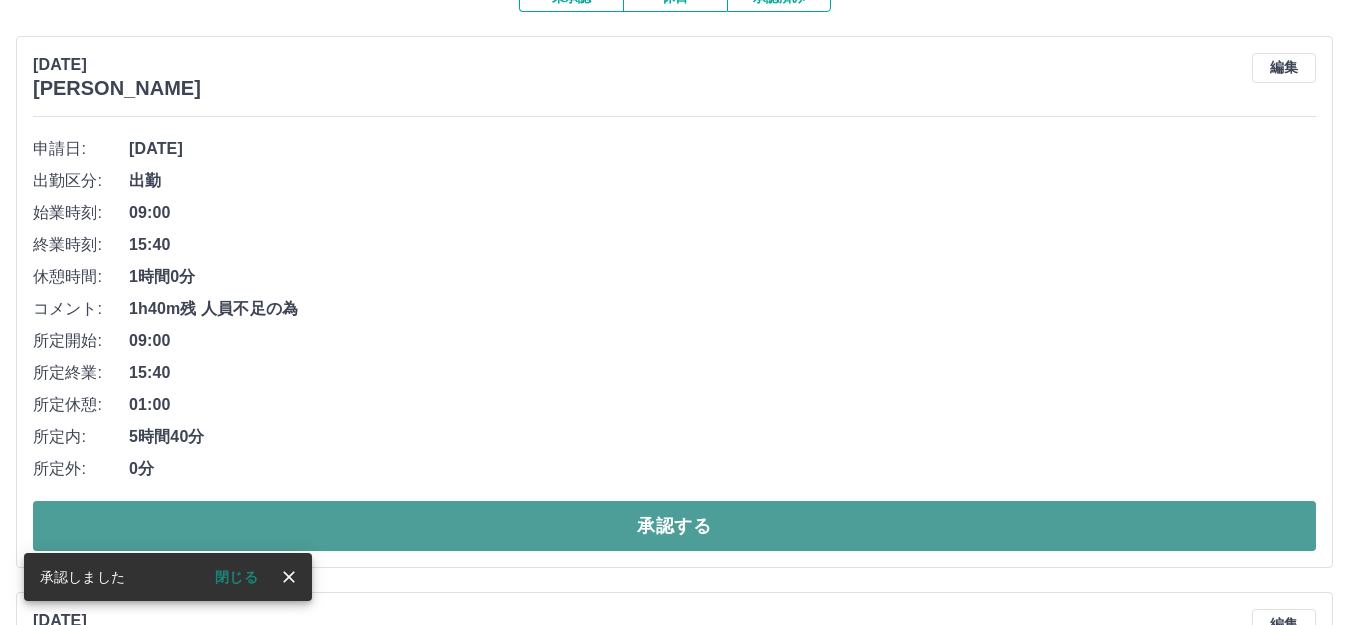 click on "承認する" at bounding box center [674, 526] 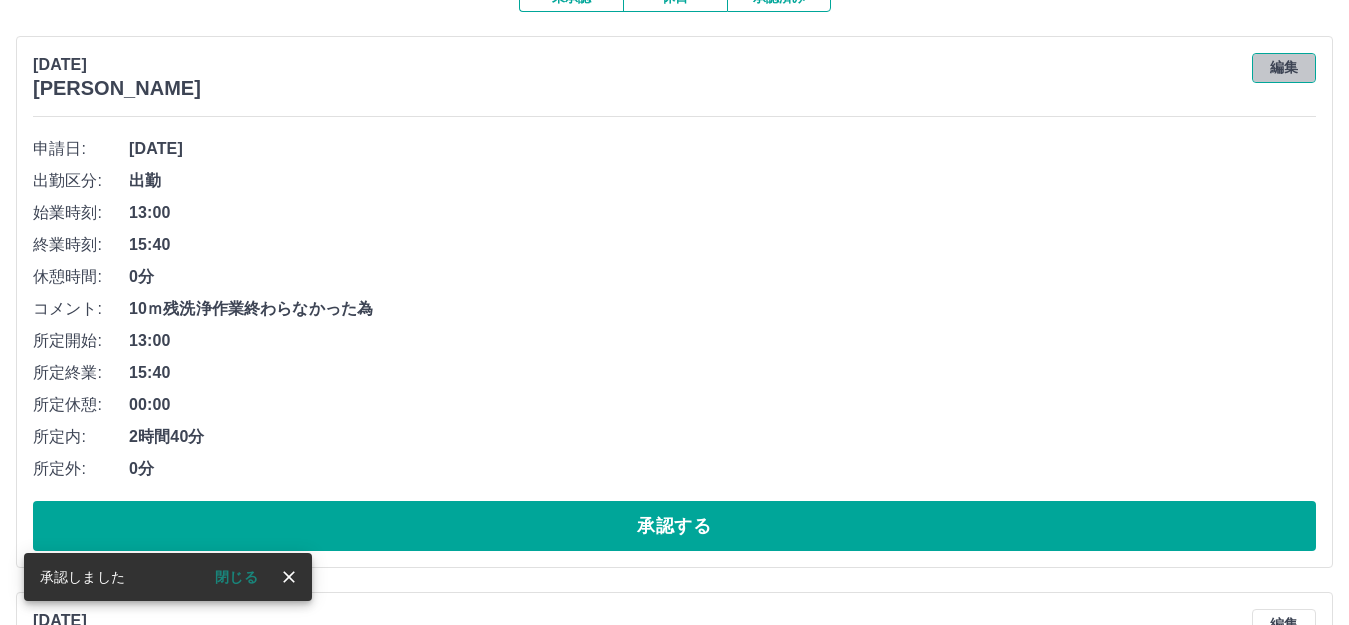 click on "編集" at bounding box center (1284, 68) 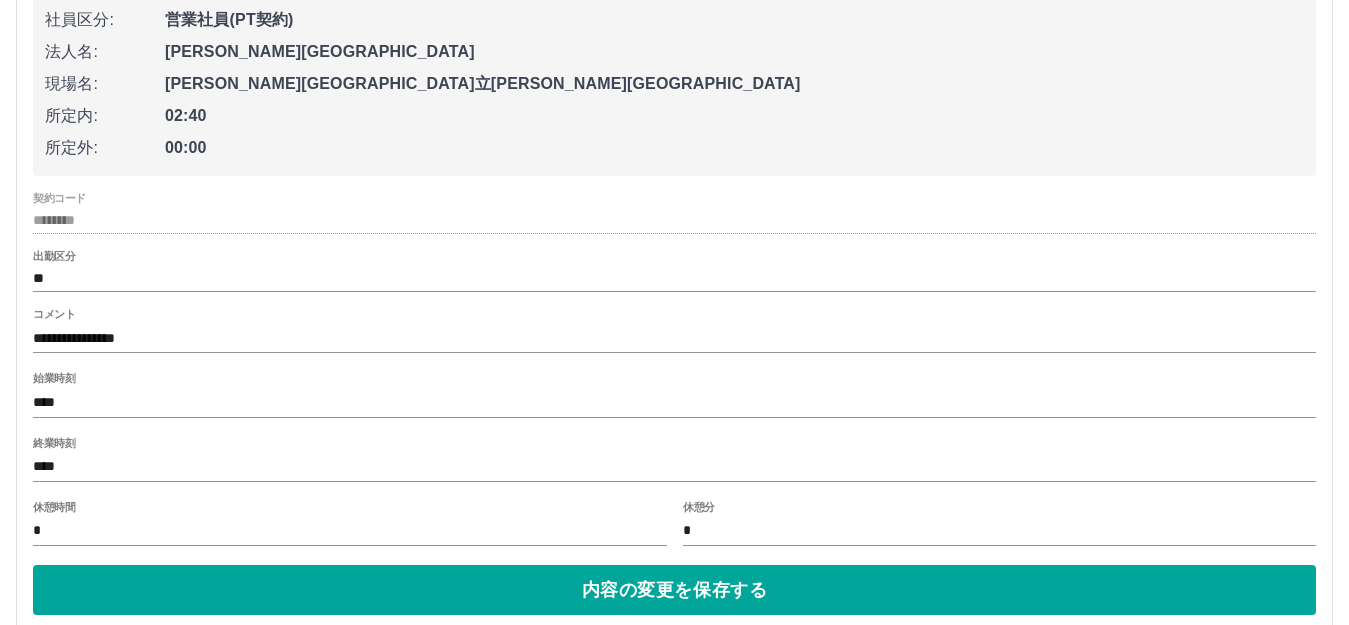 scroll, scrollTop: 400, scrollLeft: 0, axis: vertical 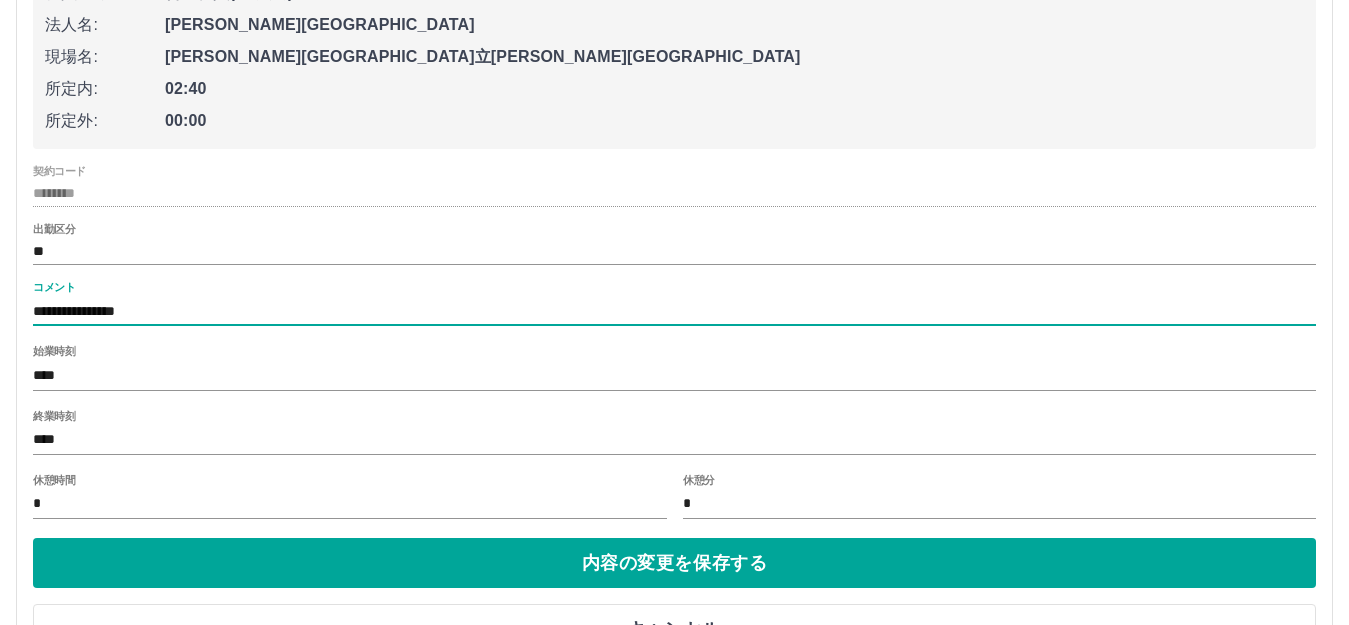 click on "**********" at bounding box center (674, 311) 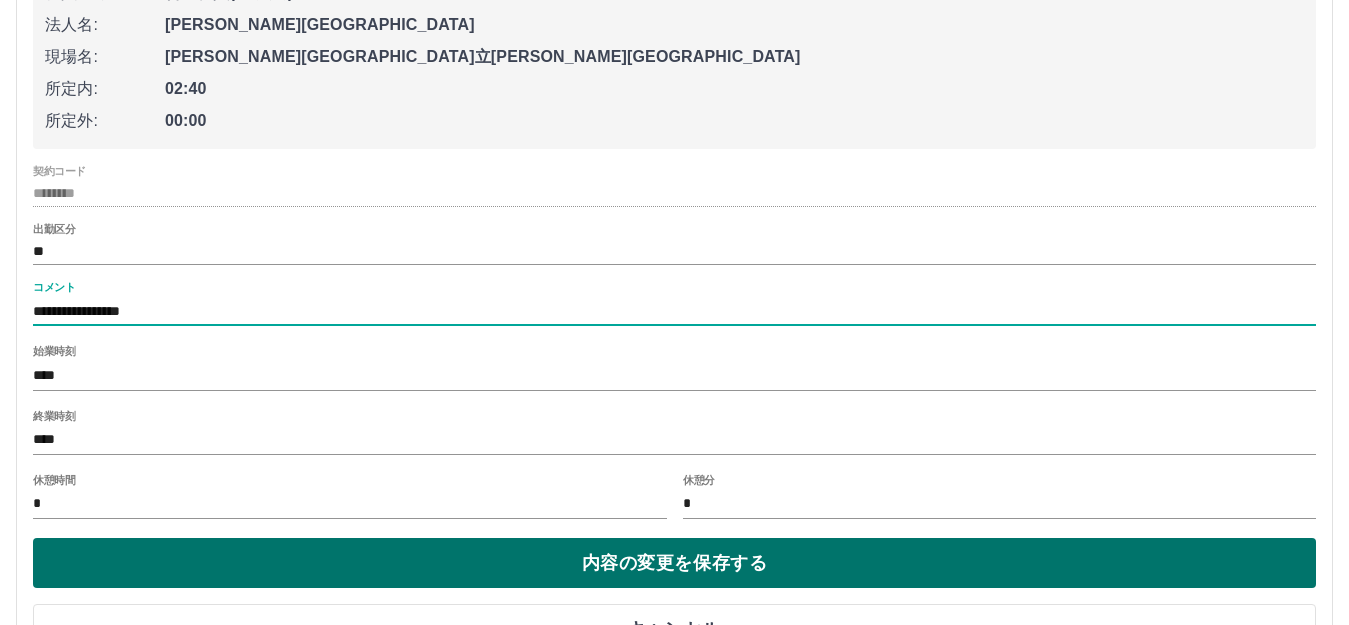 type on "**********" 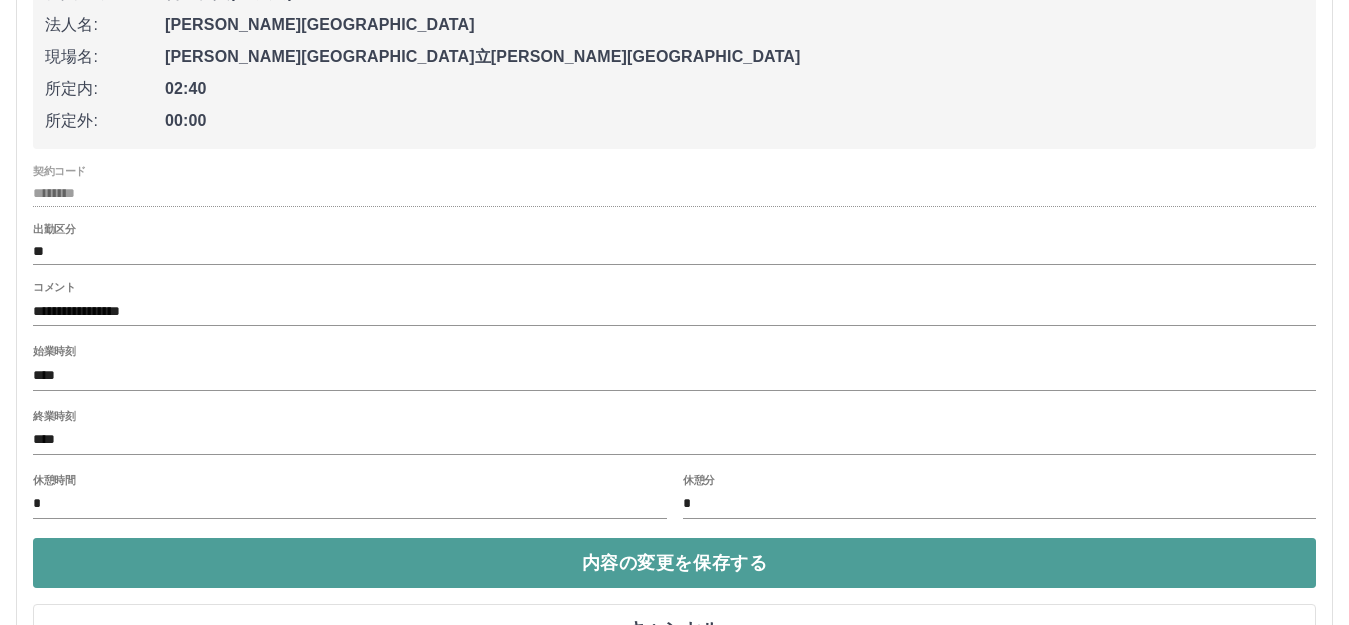 click on "内容の変更を保存する" at bounding box center [674, 563] 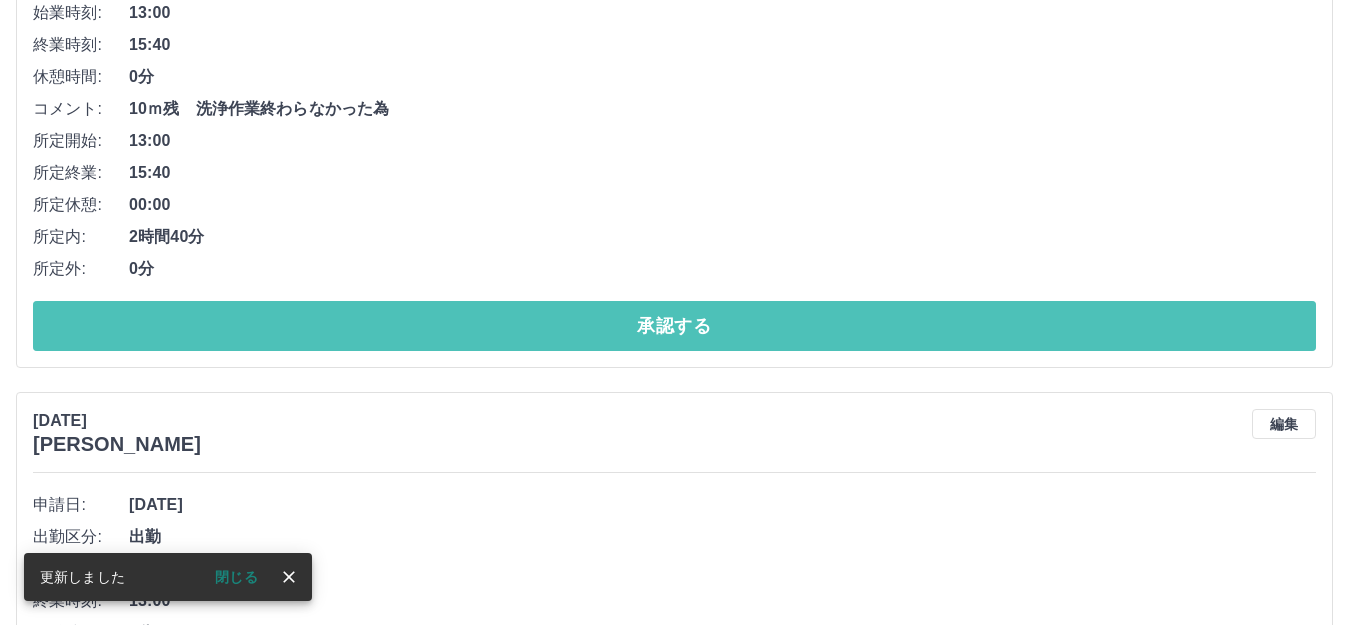 click on "承認する" at bounding box center [674, 326] 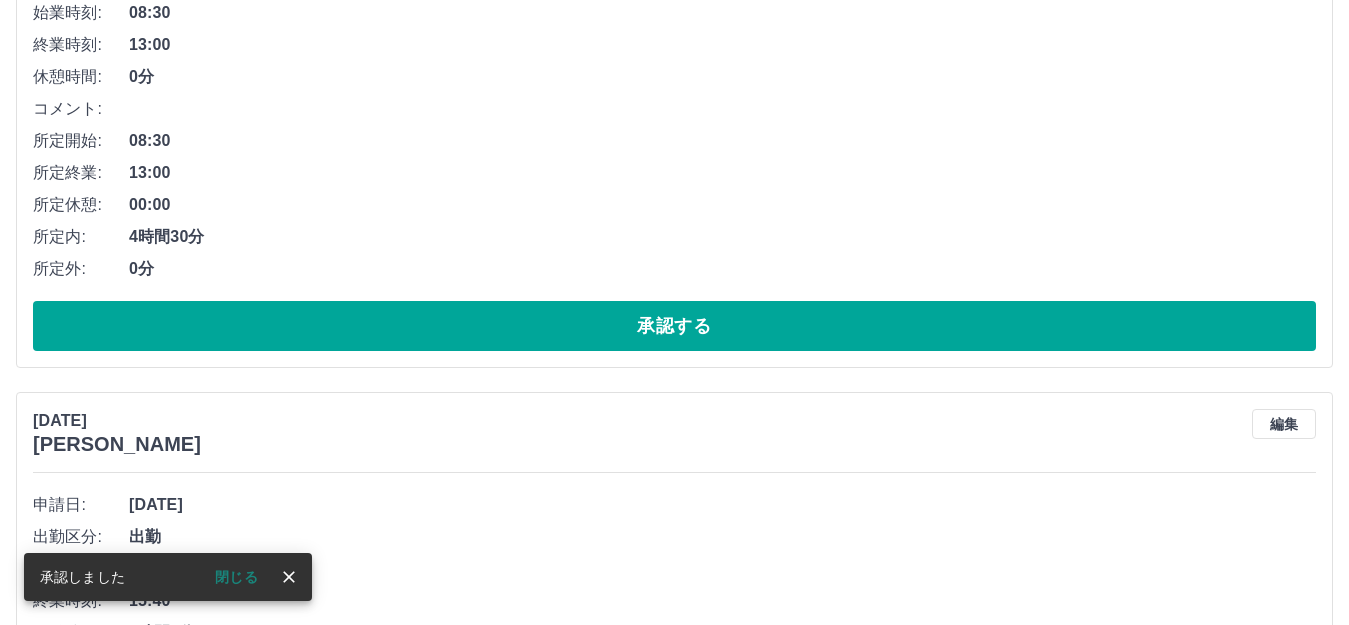 scroll, scrollTop: 0, scrollLeft: 0, axis: both 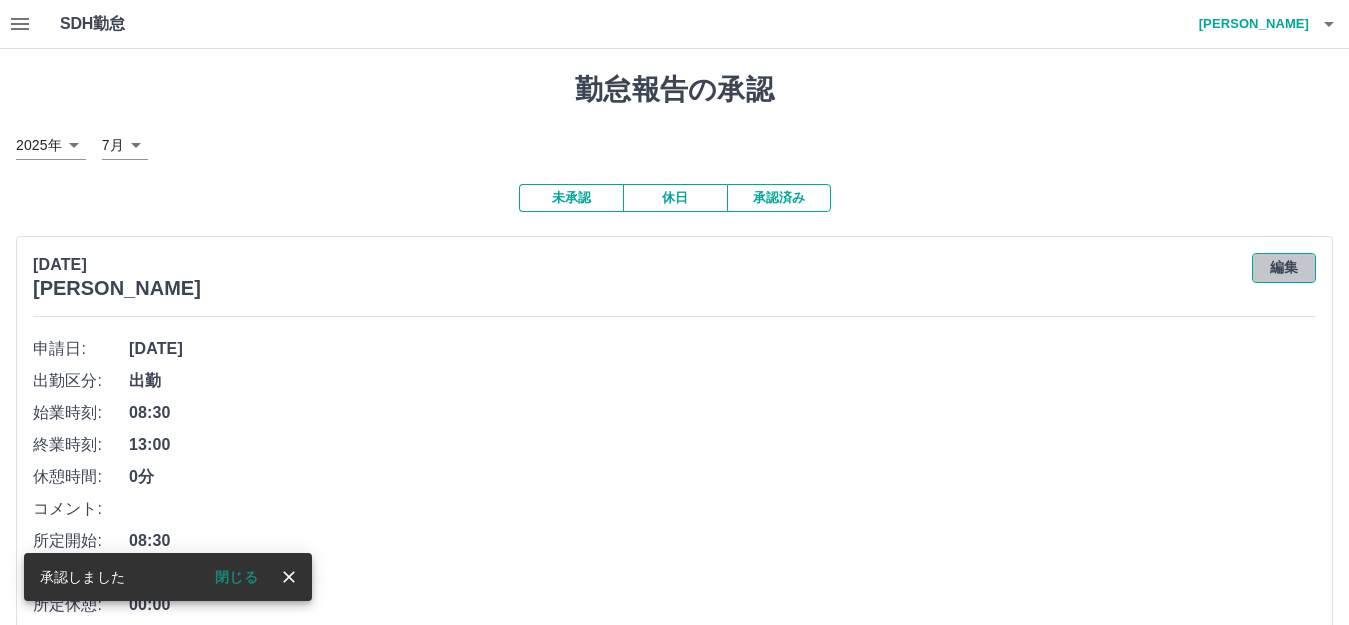 click on "編集" at bounding box center [1284, 268] 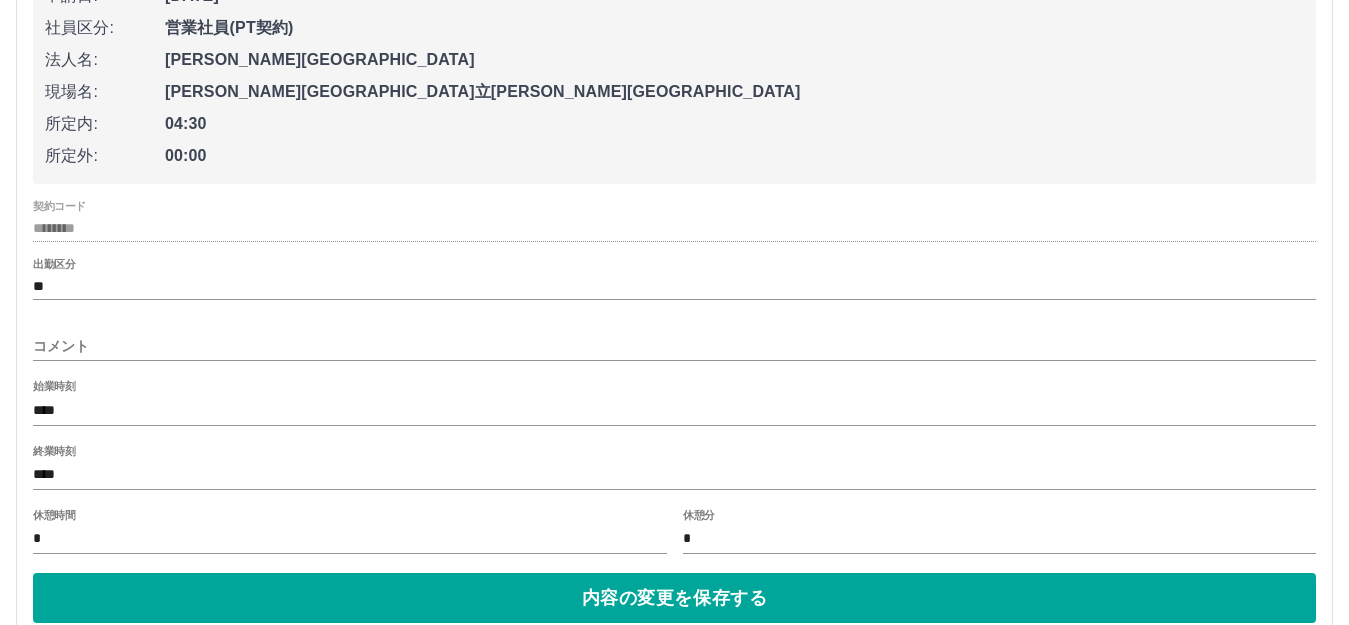 scroll, scrollTop: 400, scrollLeft: 0, axis: vertical 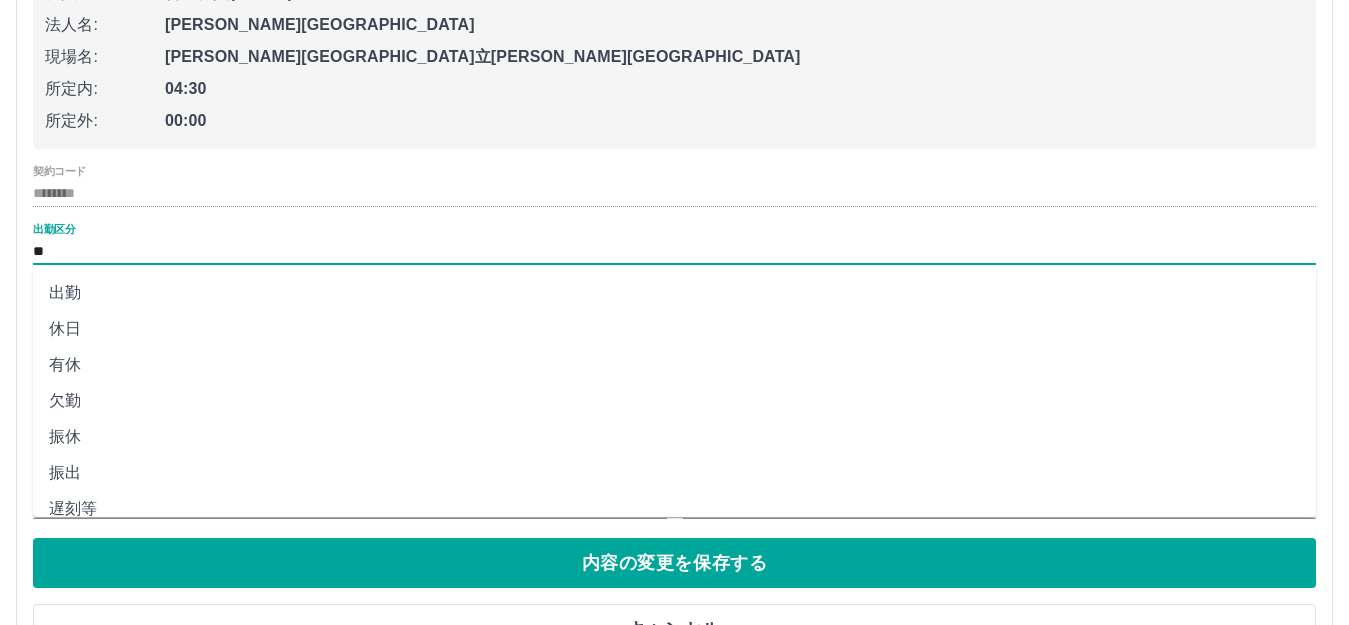 click on "**" at bounding box center (674, 251) 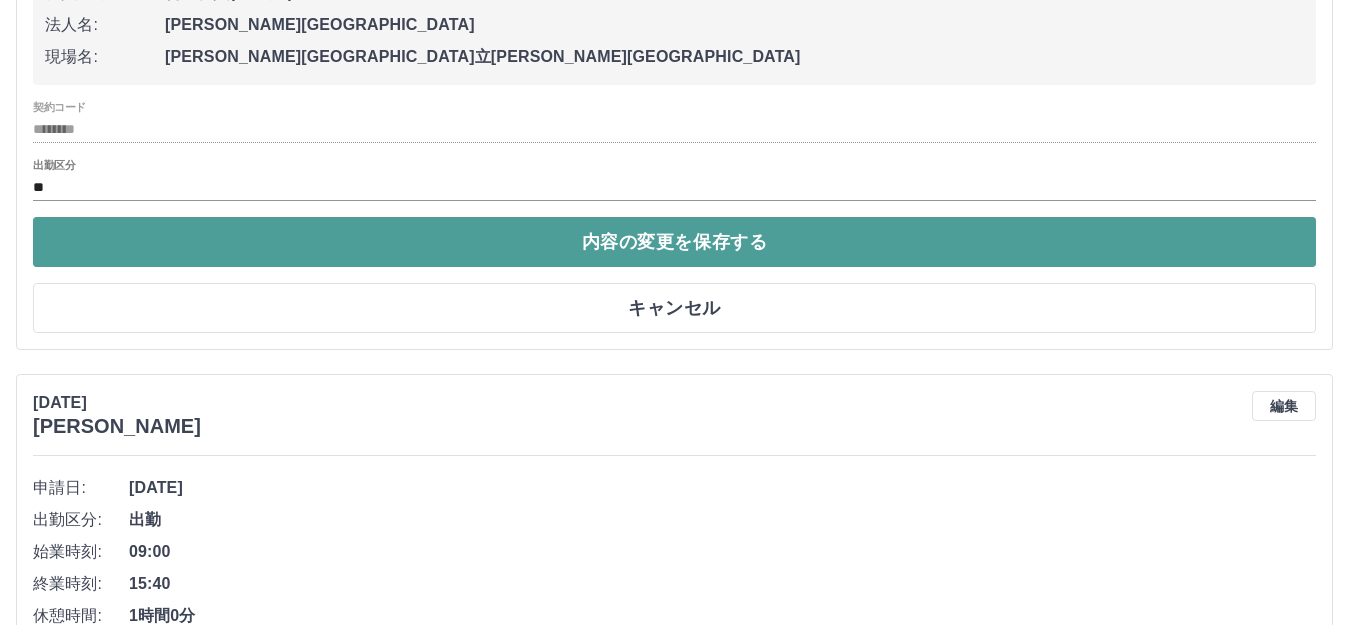click on "内容の変更を保存する" at bounding box center (674, 242) 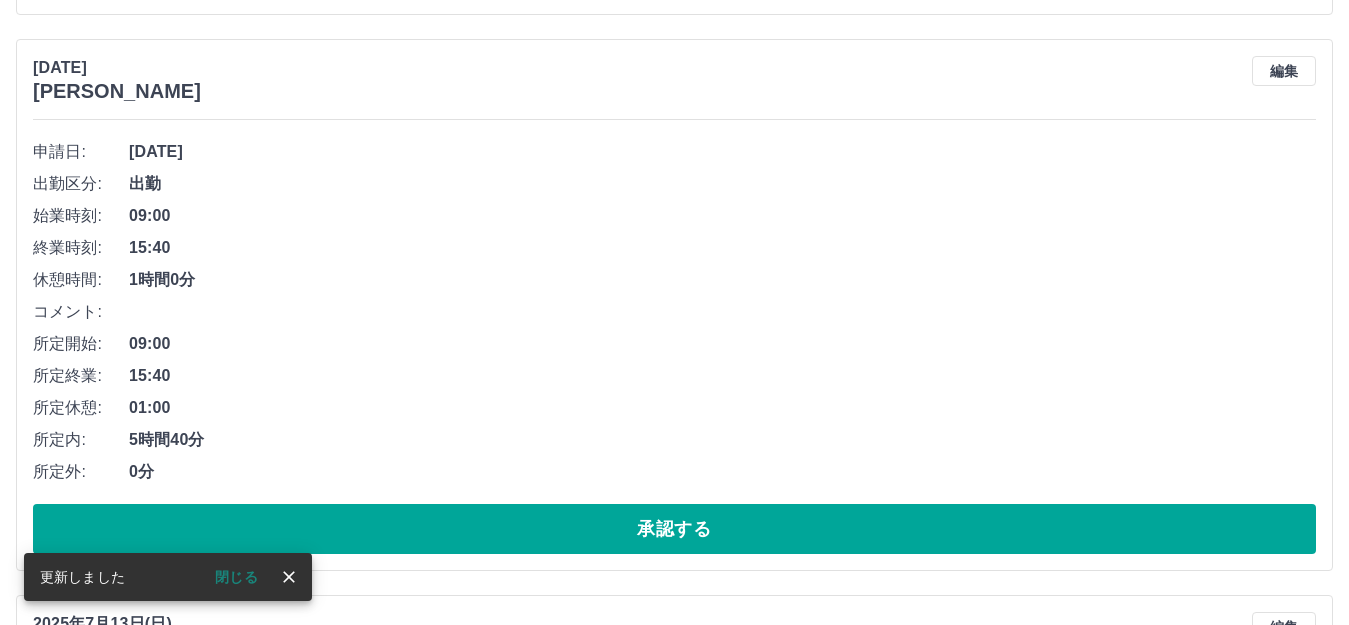 scroll, scrollTop: 500, scrollLeft: 0, axis: vertical 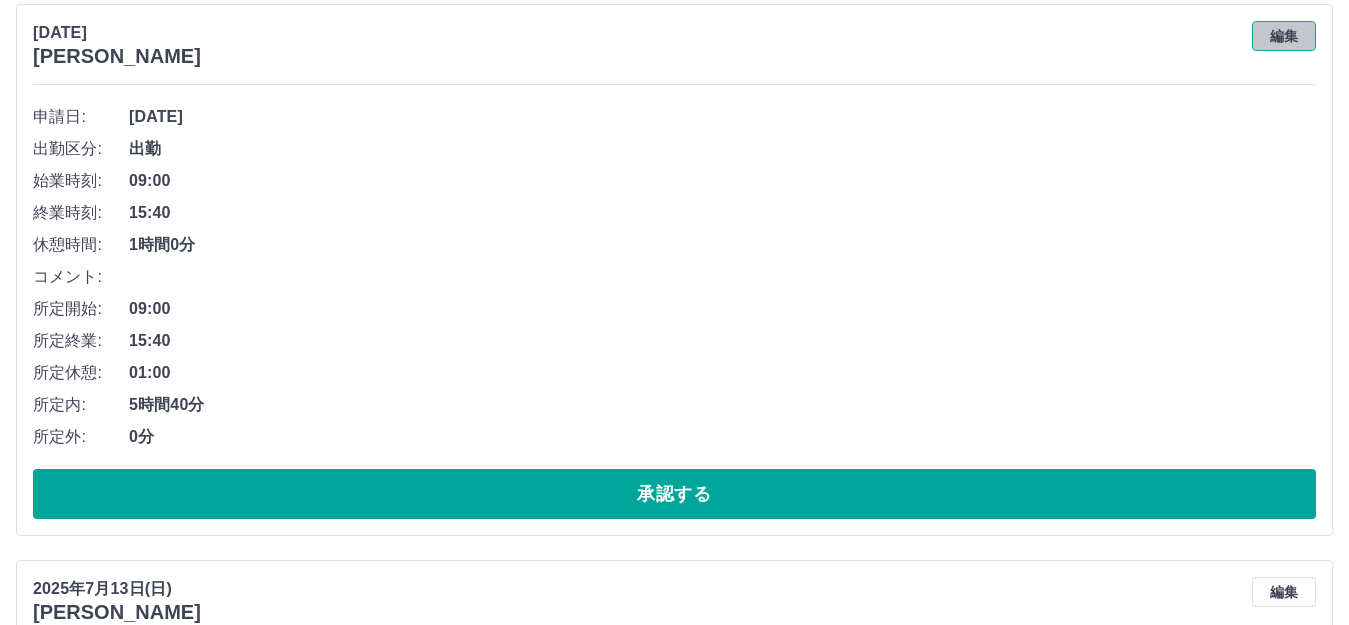 click on "編集" at bounding box center (1284, 36) 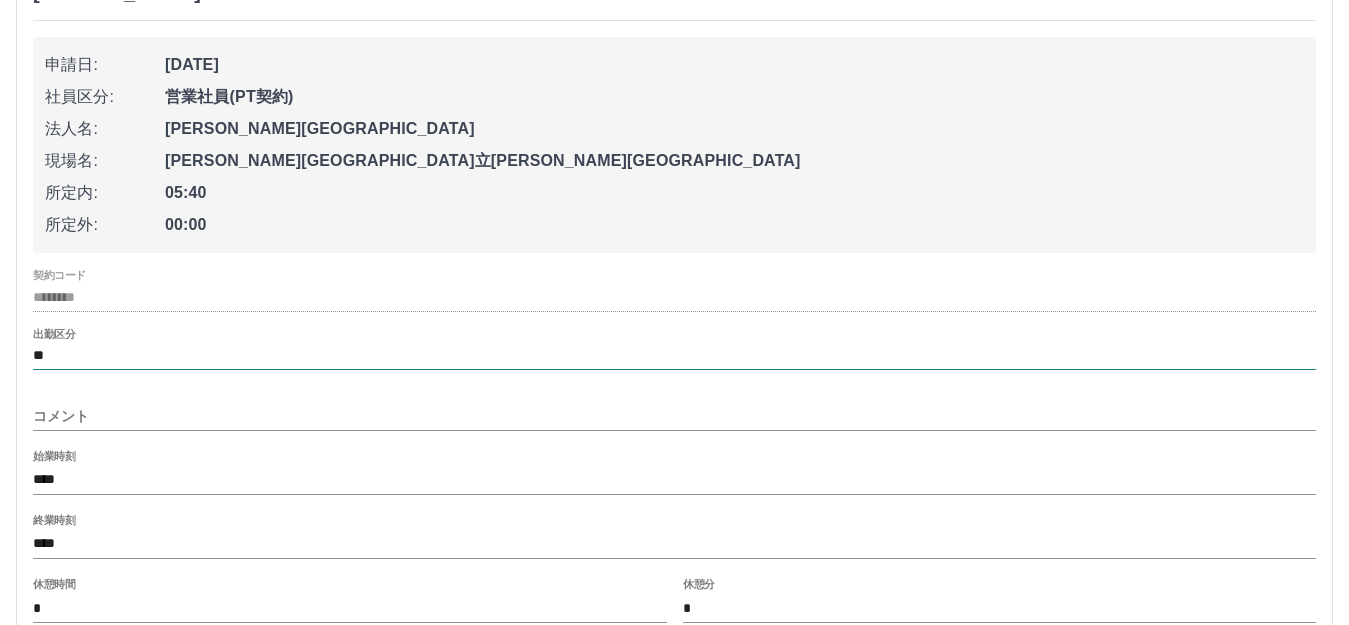 scroll, scrollTop: 600, scrollLeft: 0, axis: vertical 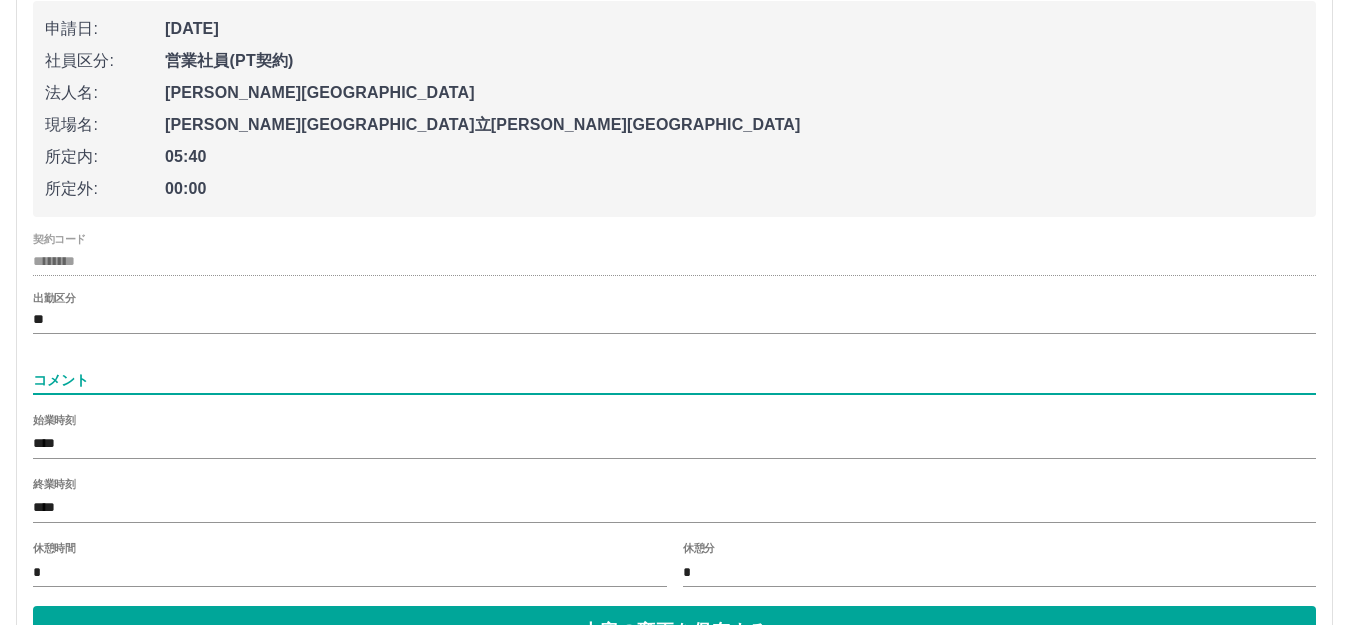 click on "コメント" at bounding box center [674, 380] 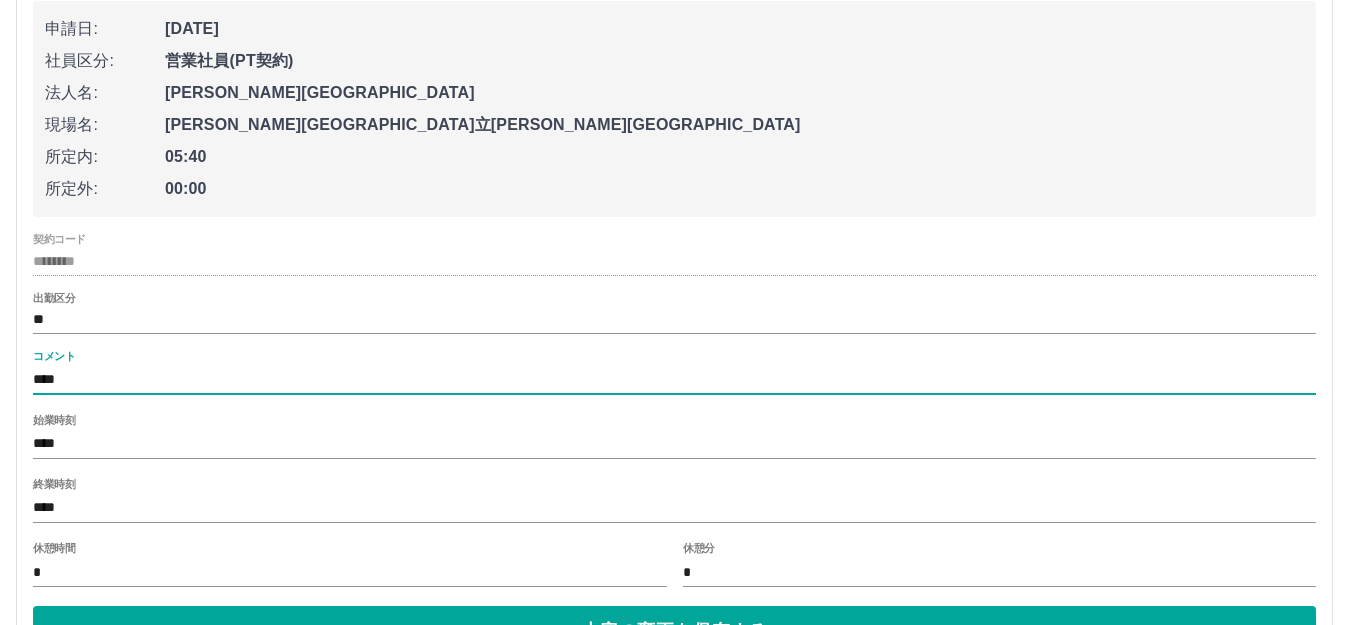 click on "****" at bounding box center (674, 380) 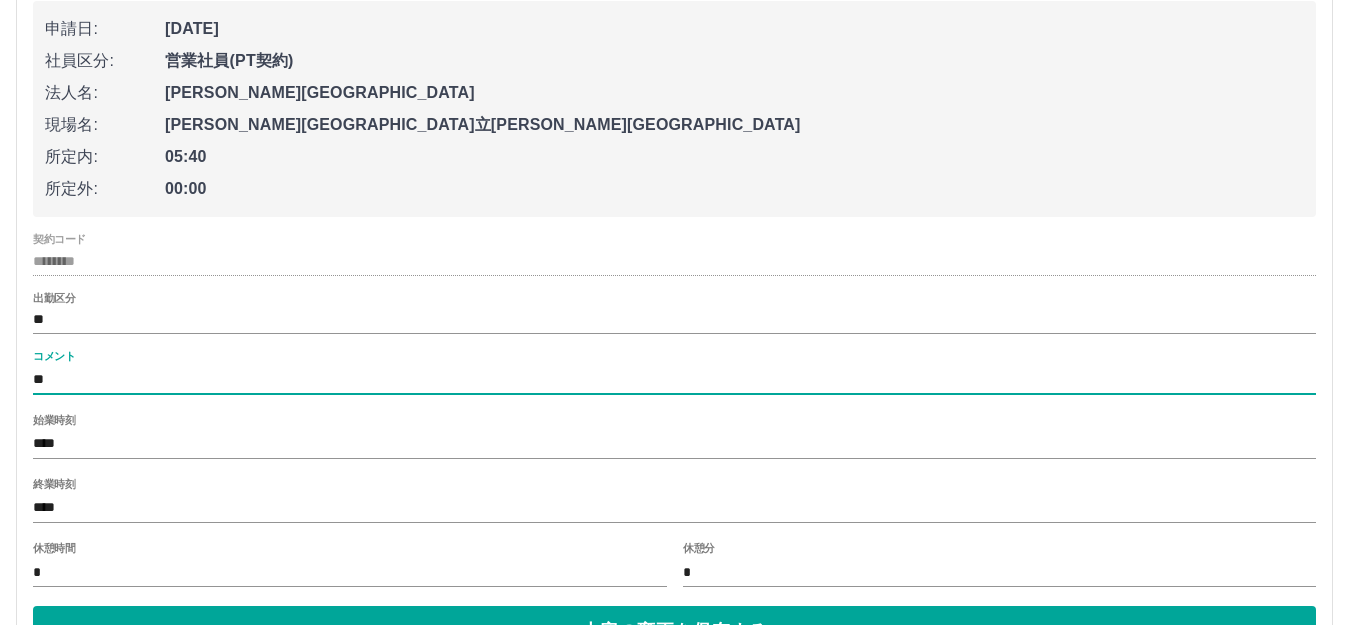 type on "*" 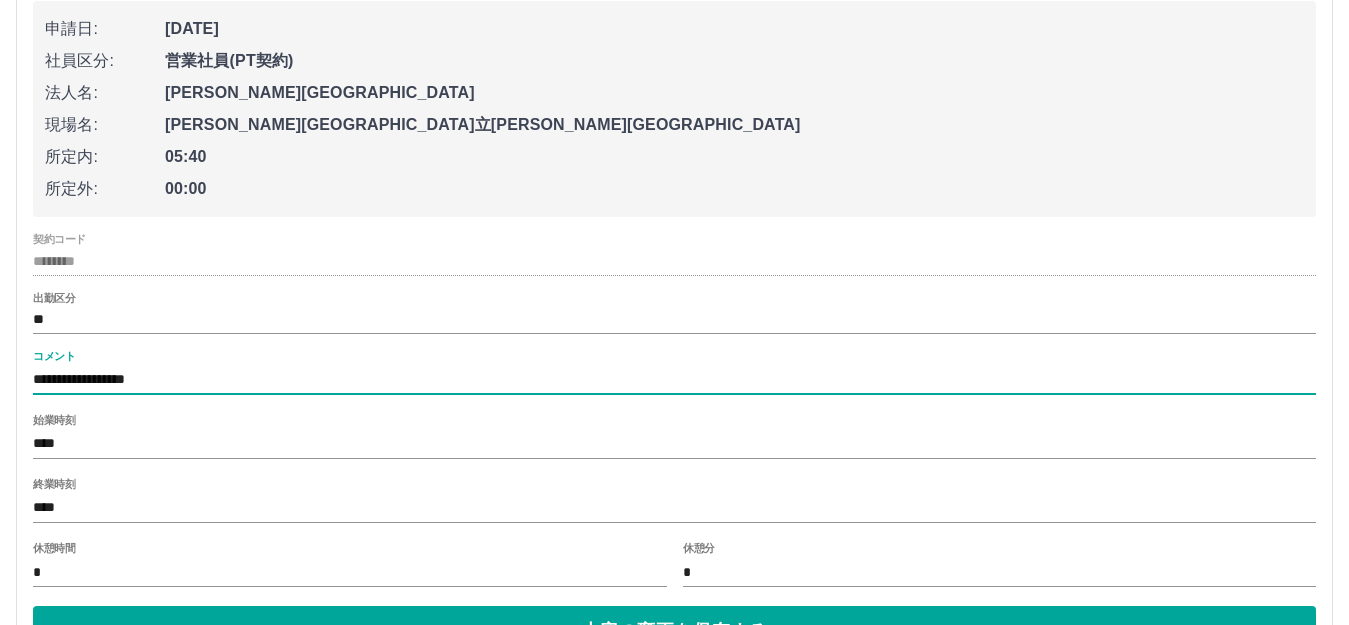 type on "**********" 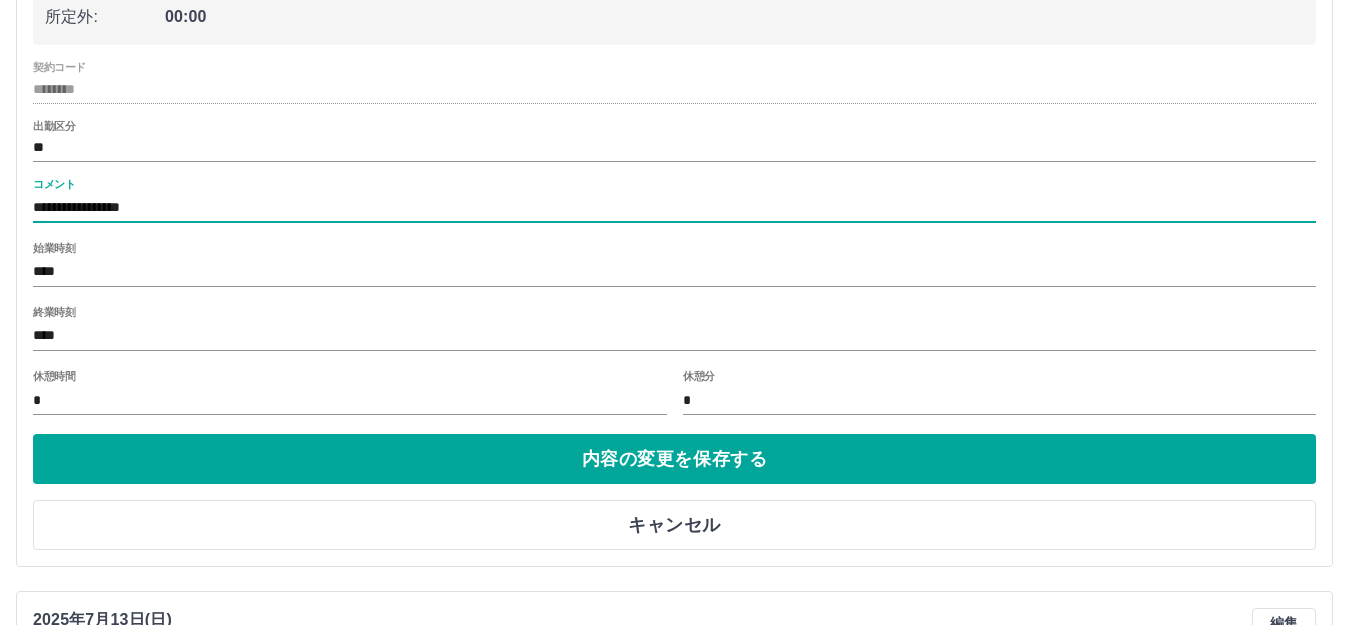 scroll, scrollTop: 800, scrollLeft: 0, axis: vertical 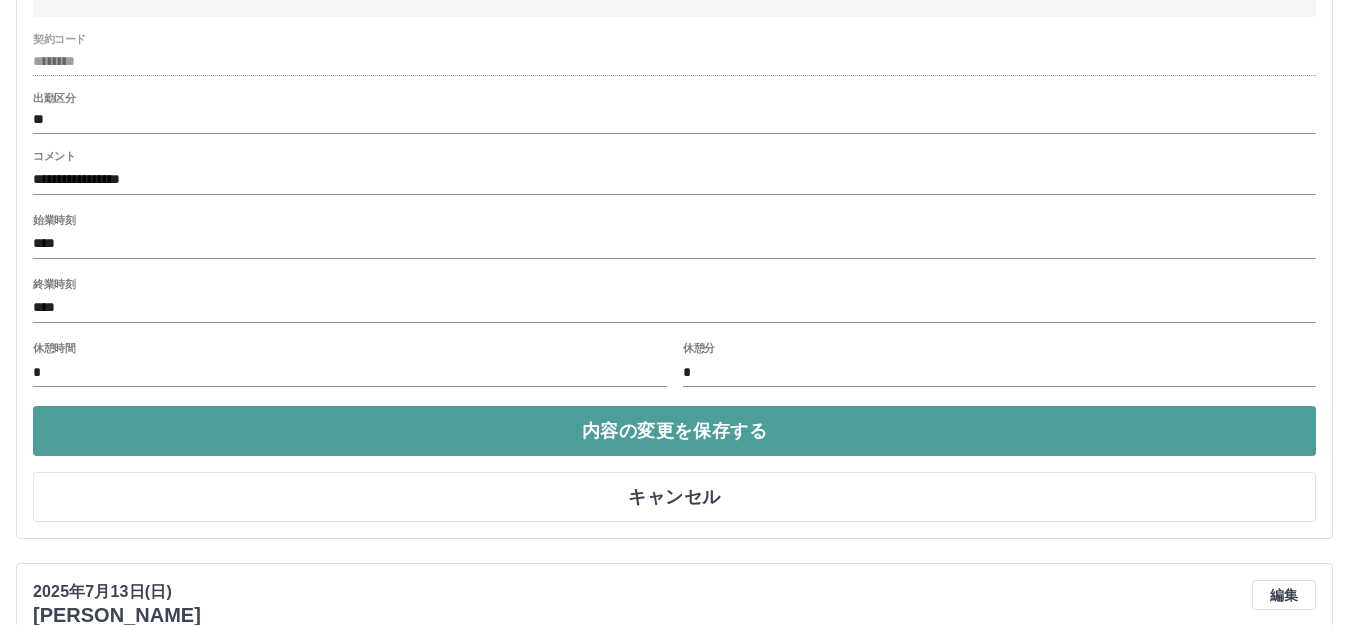 click on "内容の変更を保存する" at bounding box center [674, 431] 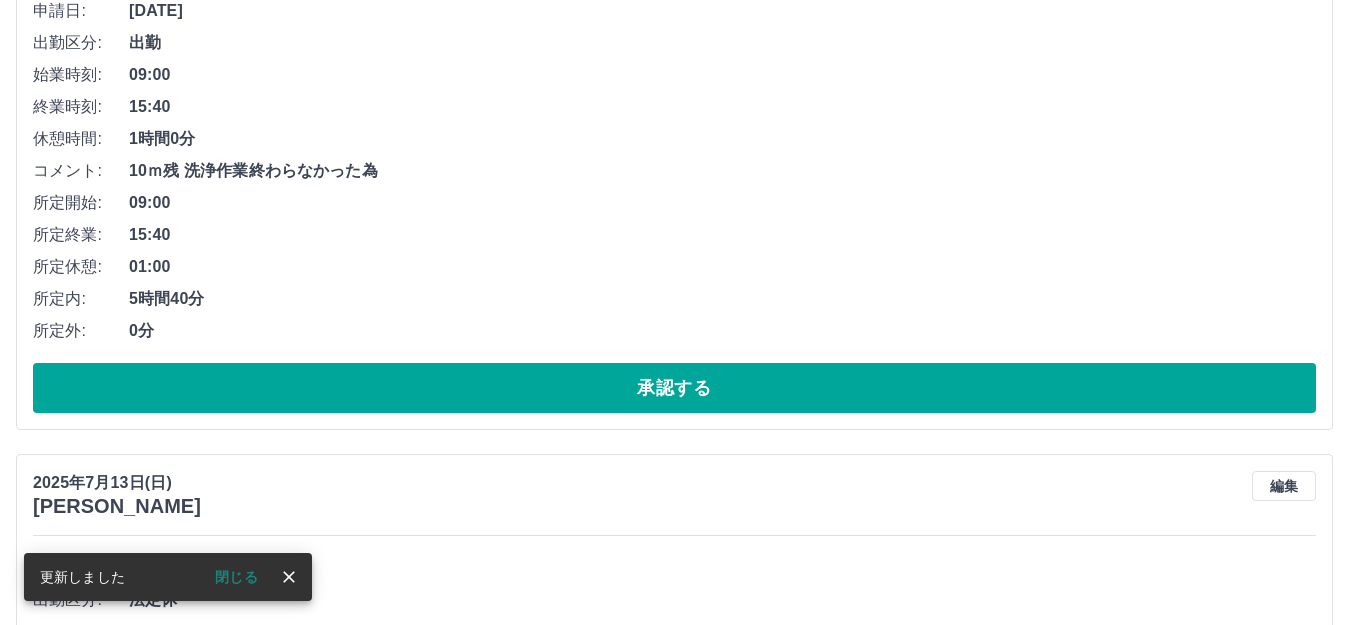 scroll, scrollTop: 500, scrollLeft: 0, axis: vertical 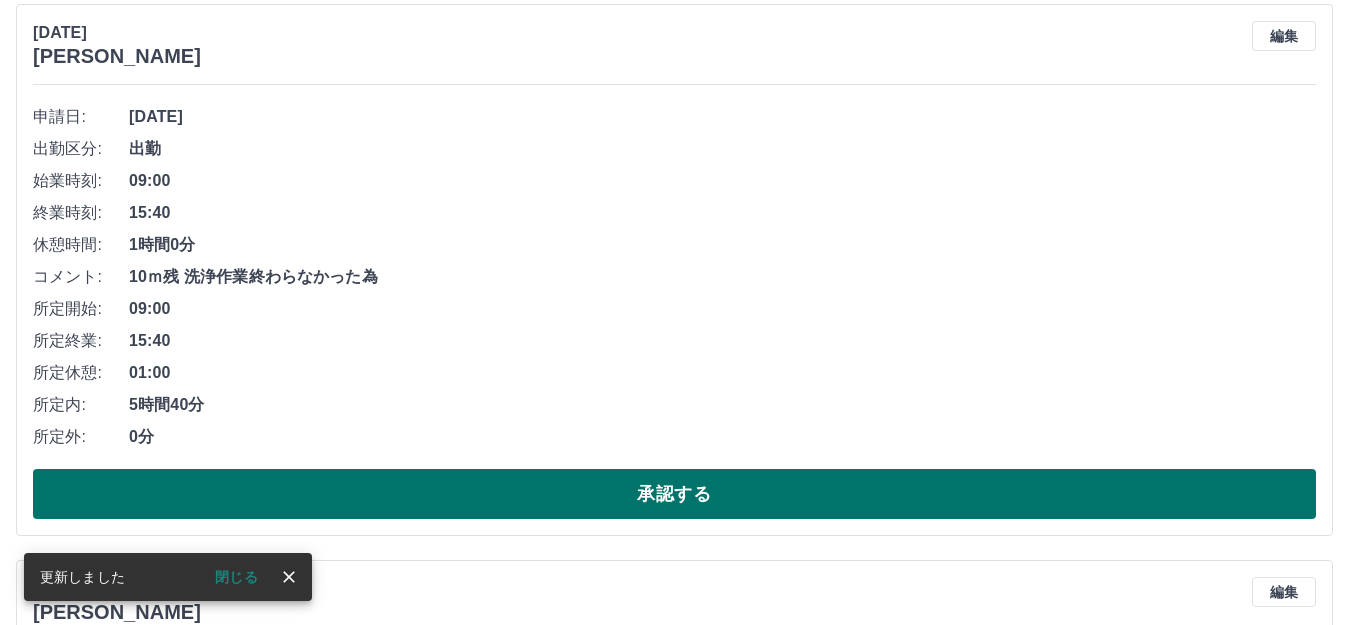 click on "承認する" at bounding box center (674, 494) 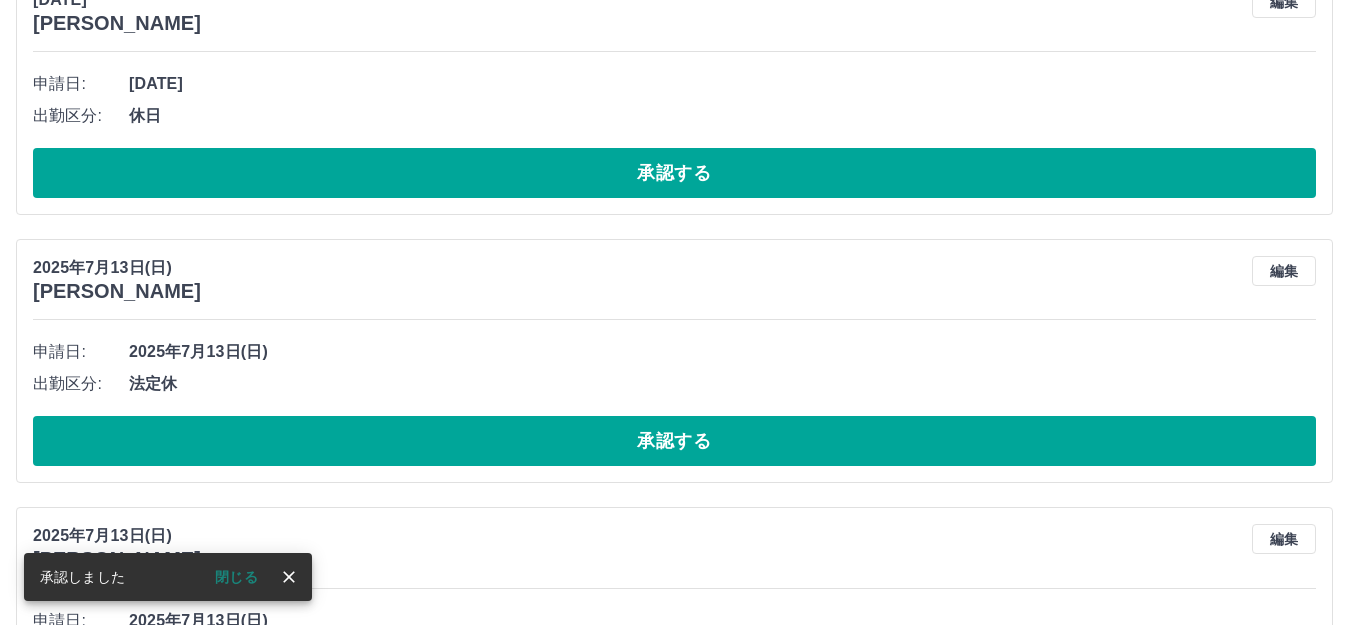 scroll, scrollTop: 300, scrollLeft: 0, axis: vertical 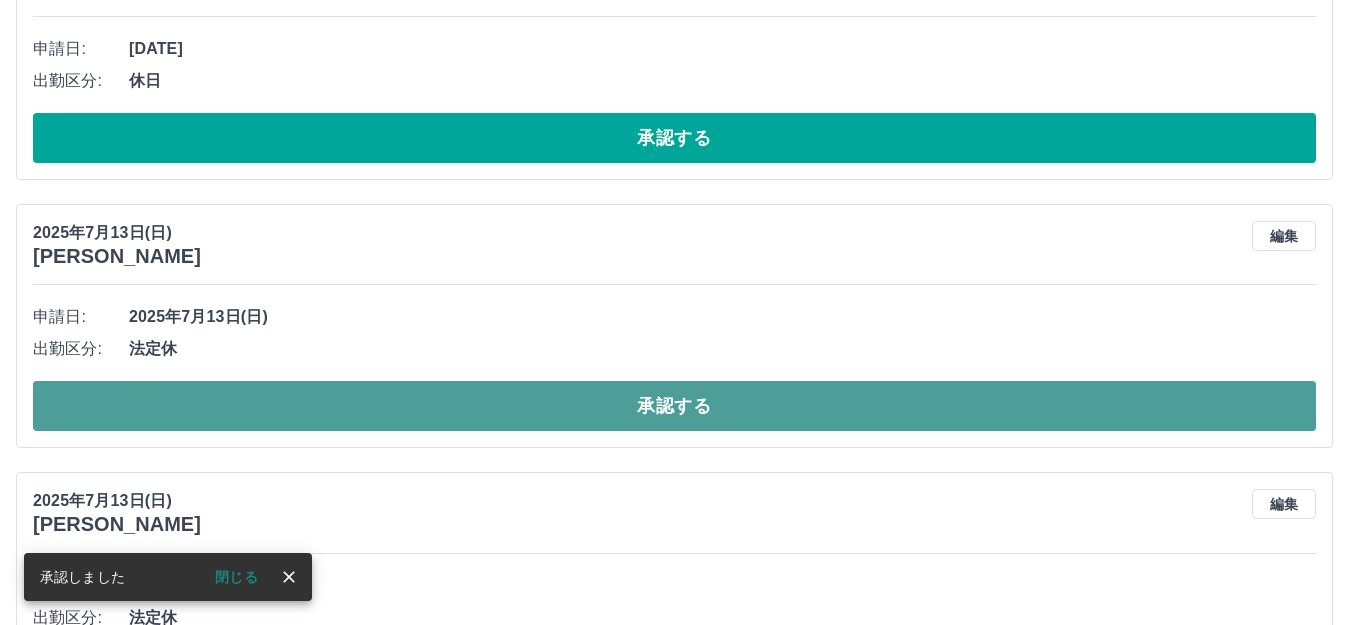 click on "承認する" at bounding box center (674, 406) 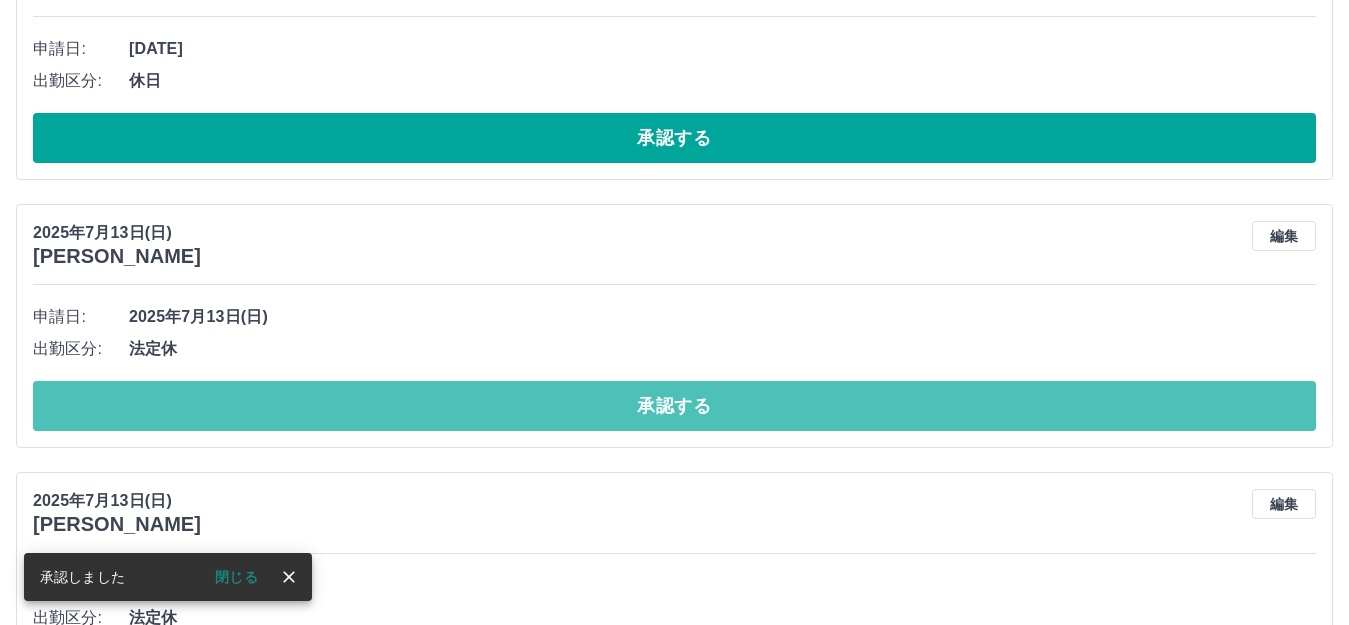 click on "承認する" at bounding box center [674, 406] 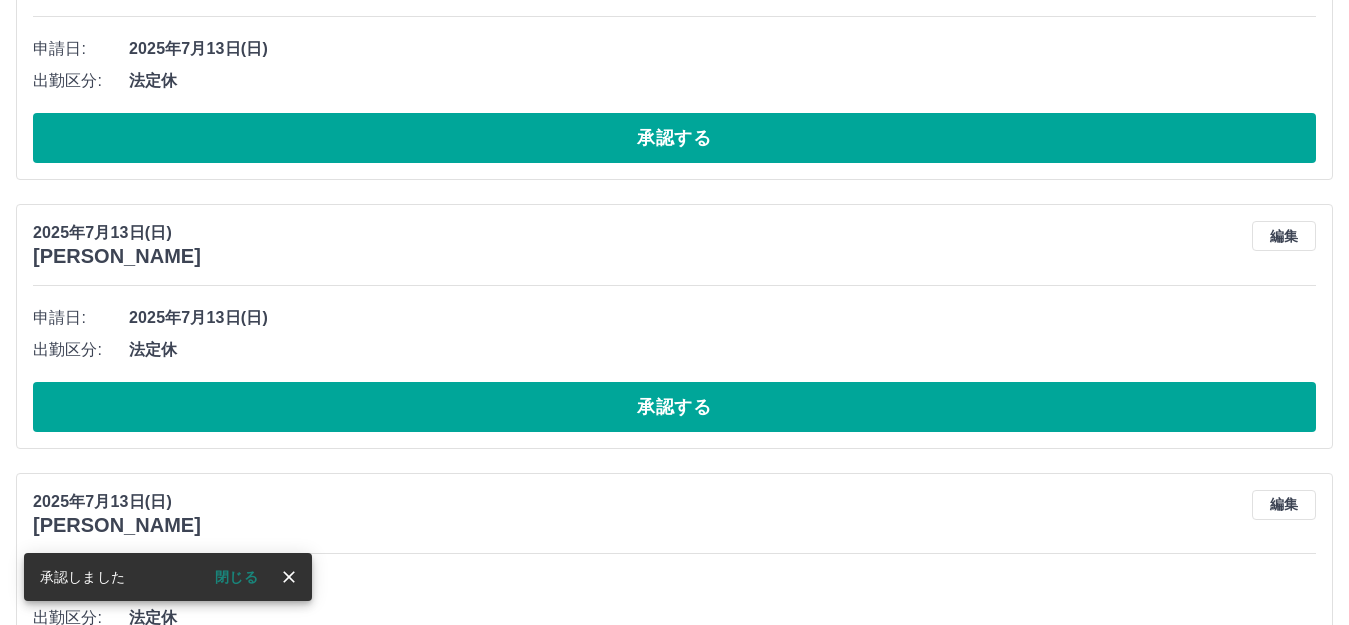 scroll, scrollTop: 600, scrollLeft: 0, axis: vertical 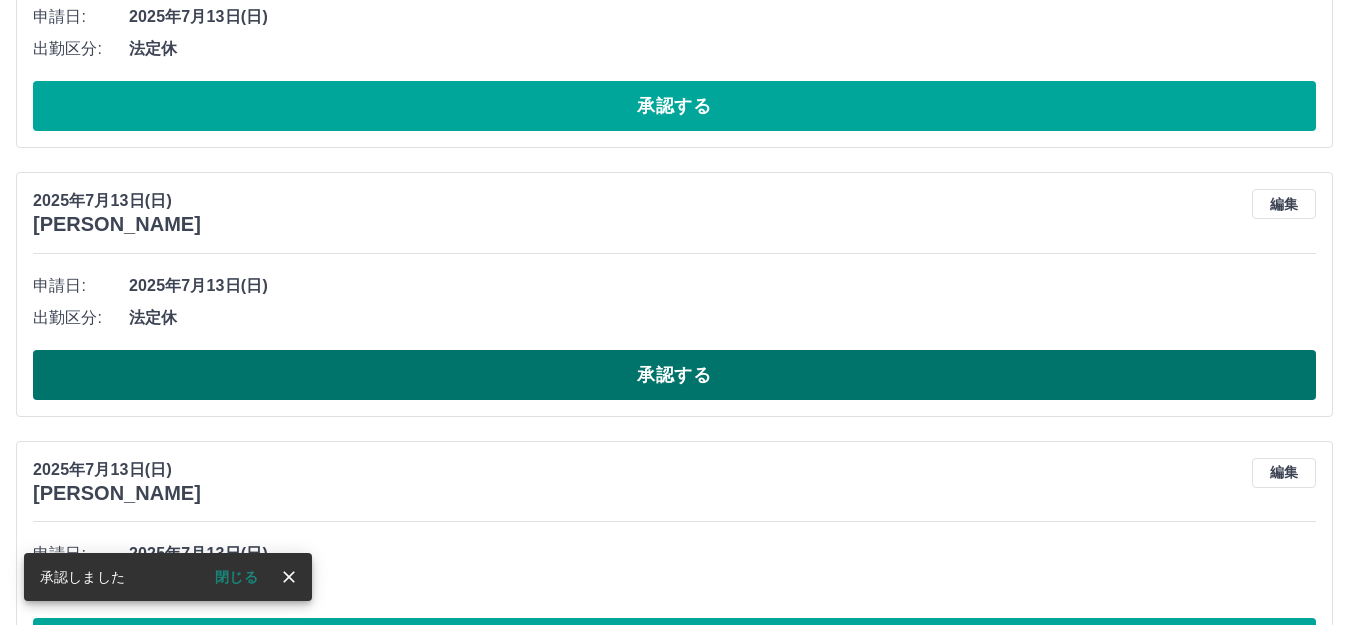click on "承認する" at bounding box center (674, 375) 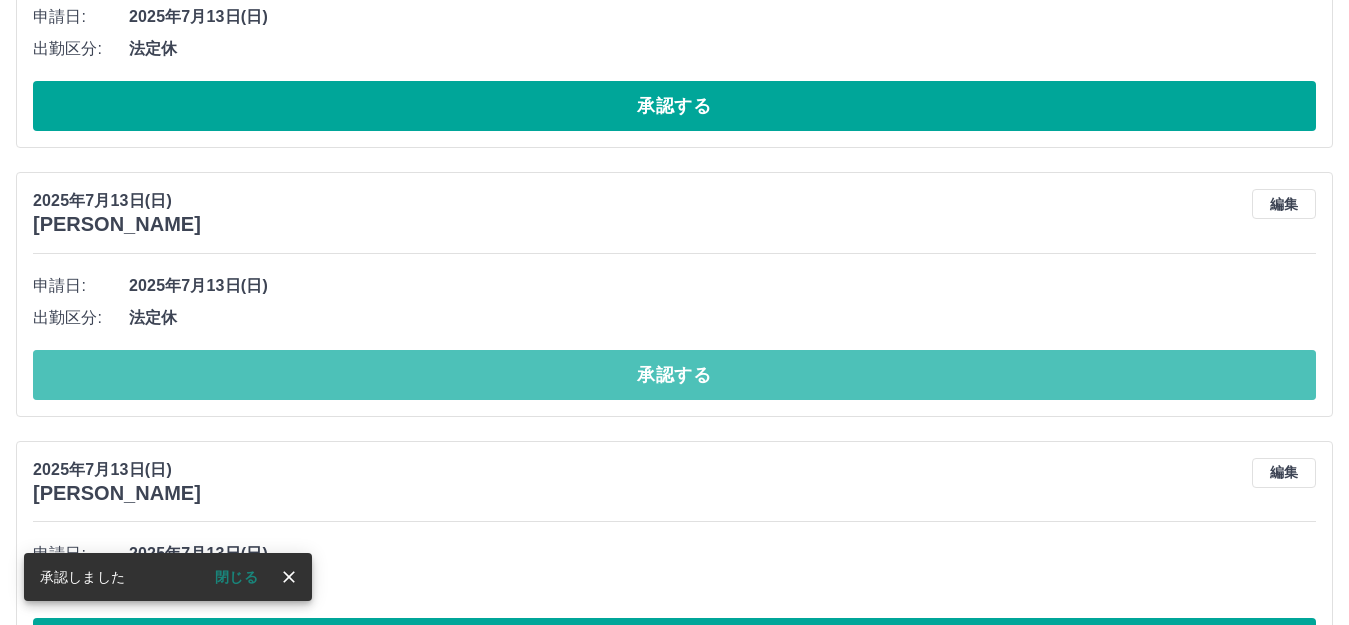 click on "承認する" at bounding box center [674, 375] 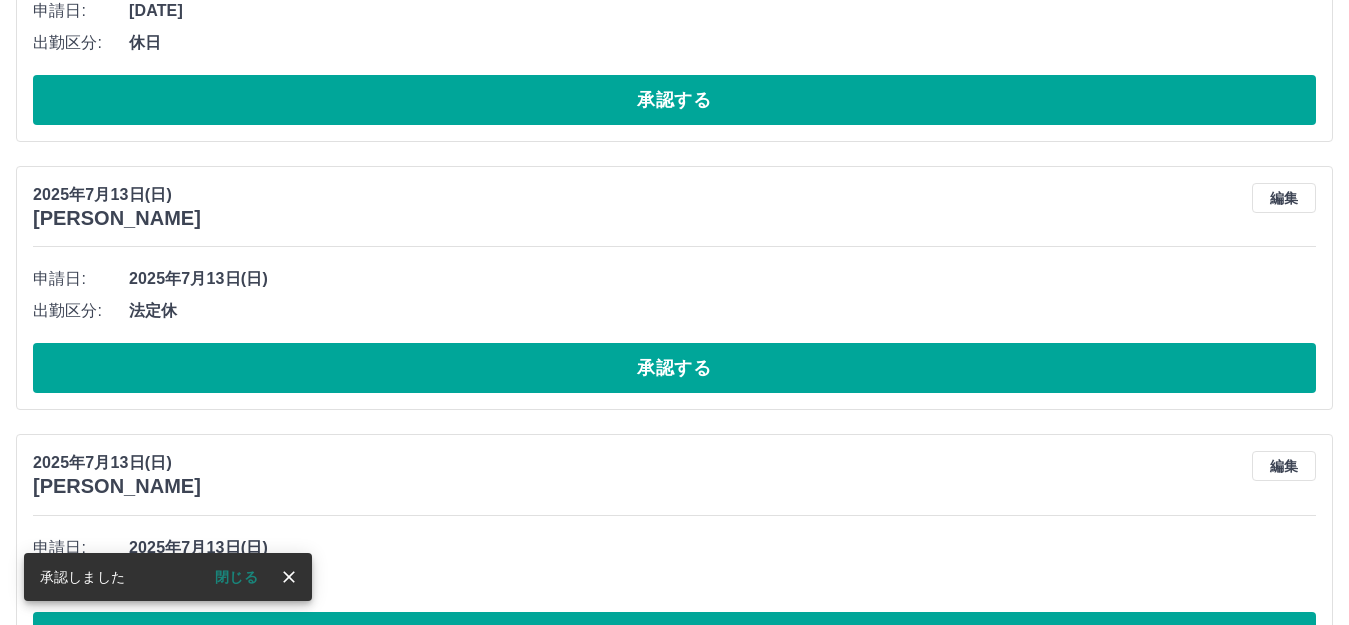 scroll, scrollTop: 418, scrollLeft: 0, axis: vertical 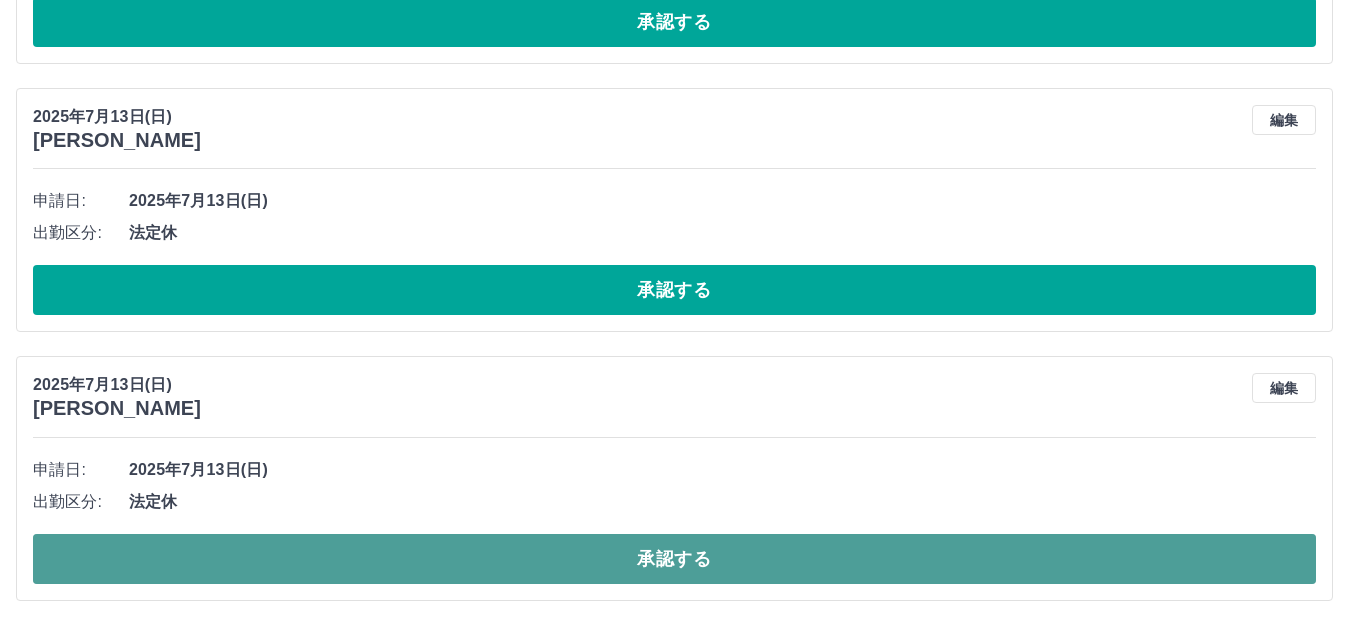 click on "承認する" at bounding box center [674, 559] 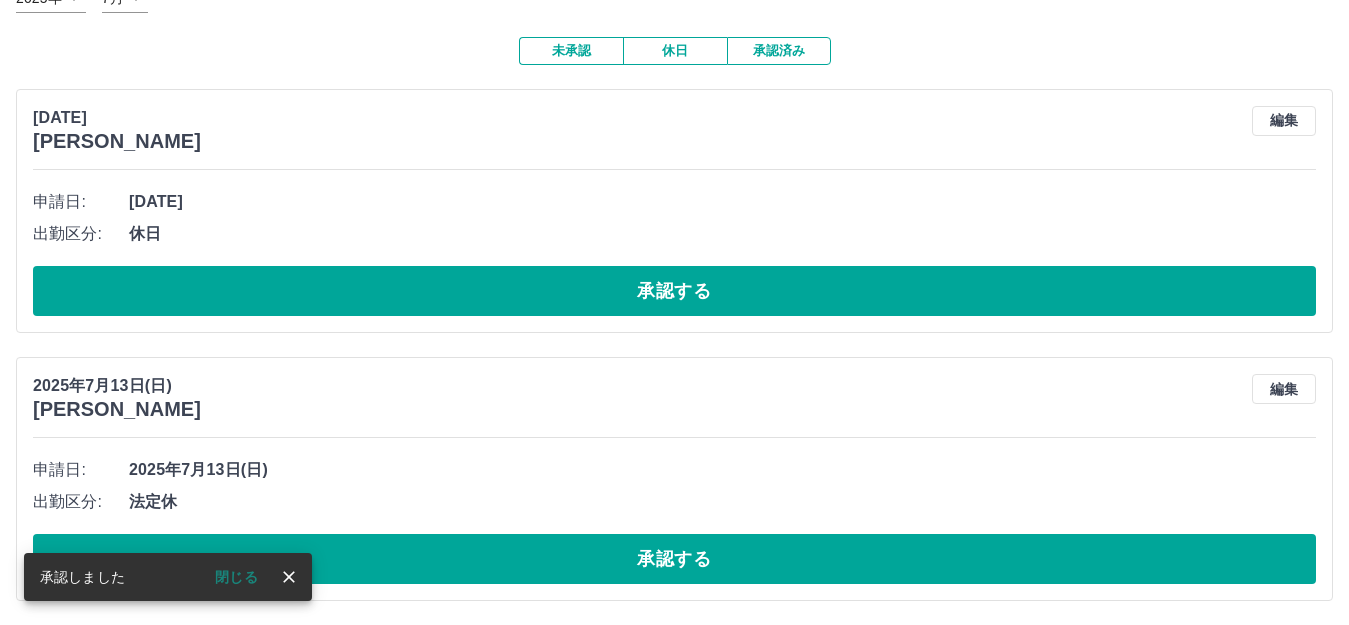 scroll, scrollTop: 149, scrollLeft: 0, axis: vertical 